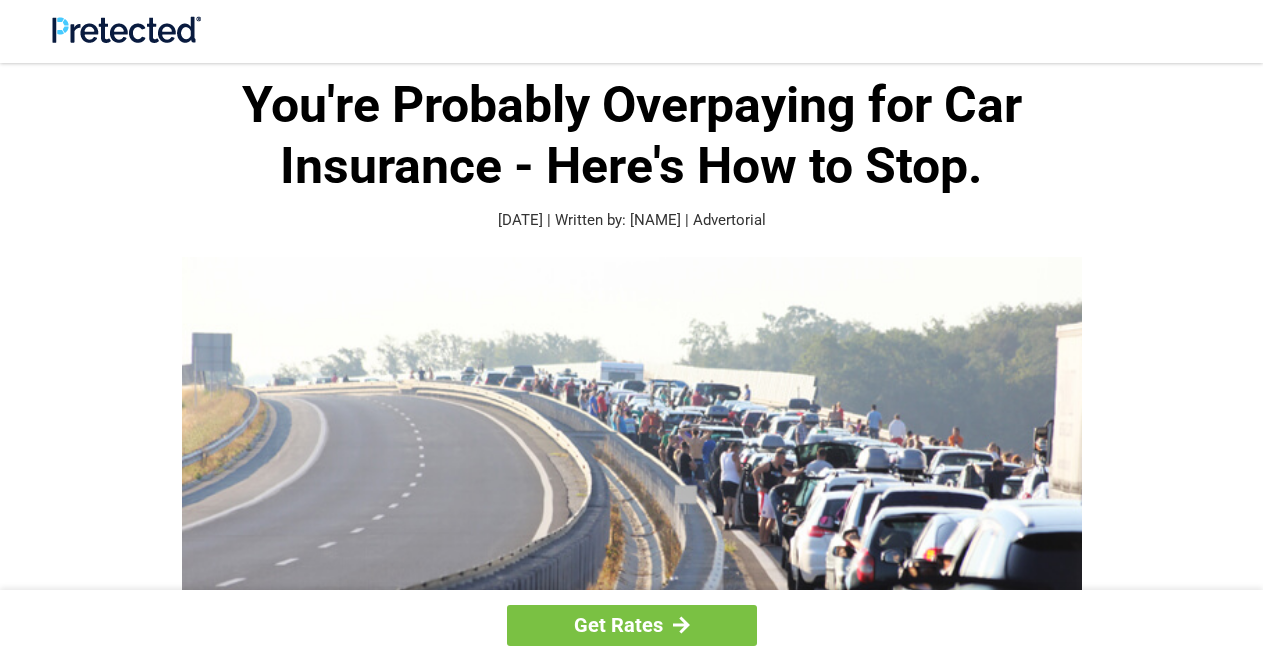 scroll, scrollTop: 0, scrollLeft: 0, axis: both 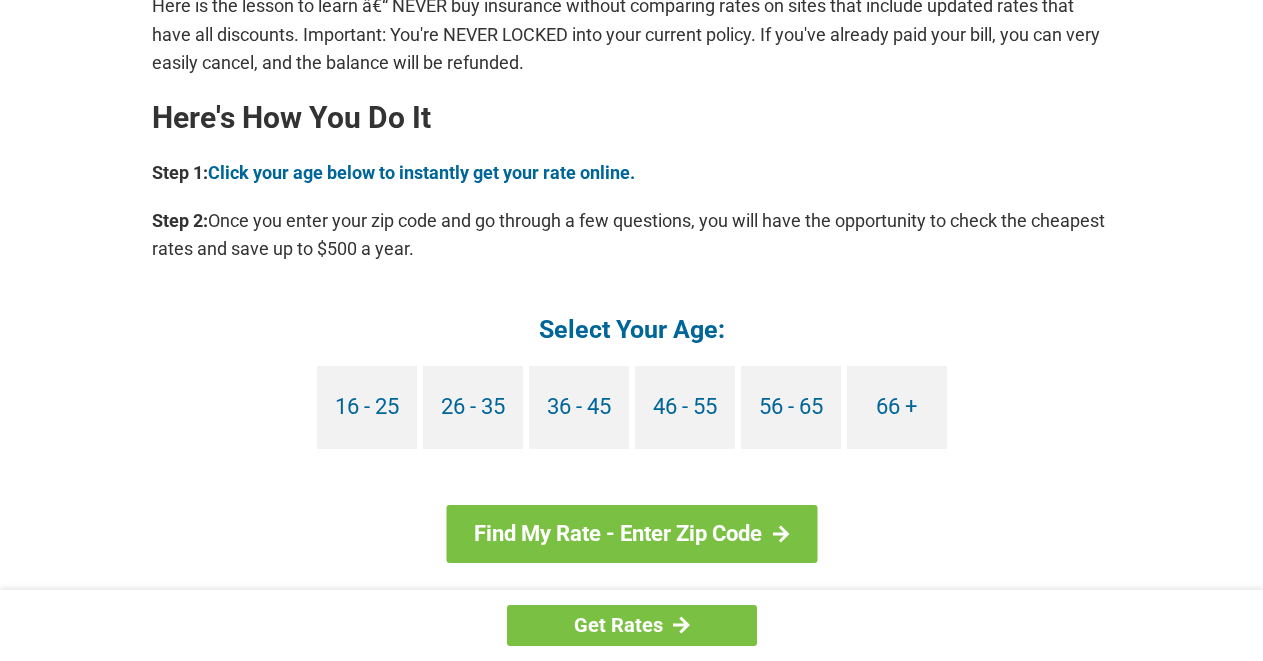 click on "You're Probably Overpaying for Car Insurance - Here's How to Stop.
[DATE] | Written by: [NAME]  |  Advertorial
Here is the 1 simple truth according to experts:
If You:
Are Currently Insured
Are Over The Age Of 25
Drive Less Than 50 Miles Per Day
Live In A Qualified Zip Code
Then you may qualify for massive auto insurance discounts. If you have not had a traffic ticket in the last 3 years or do not have a DUI on your record, you may get an even larger discount and  save up to $500 a year.
Did Your Car Insurance Company Ever Tell You About This?
Probably not, since the insurance companies prefer you not to be aware of such savings. They count on you just blindly renewing your policy at the same price because that's how they increase profits.
lp.pretected.com  and he was truly amazed to see how much he could save." at bounding box center (632, -100) 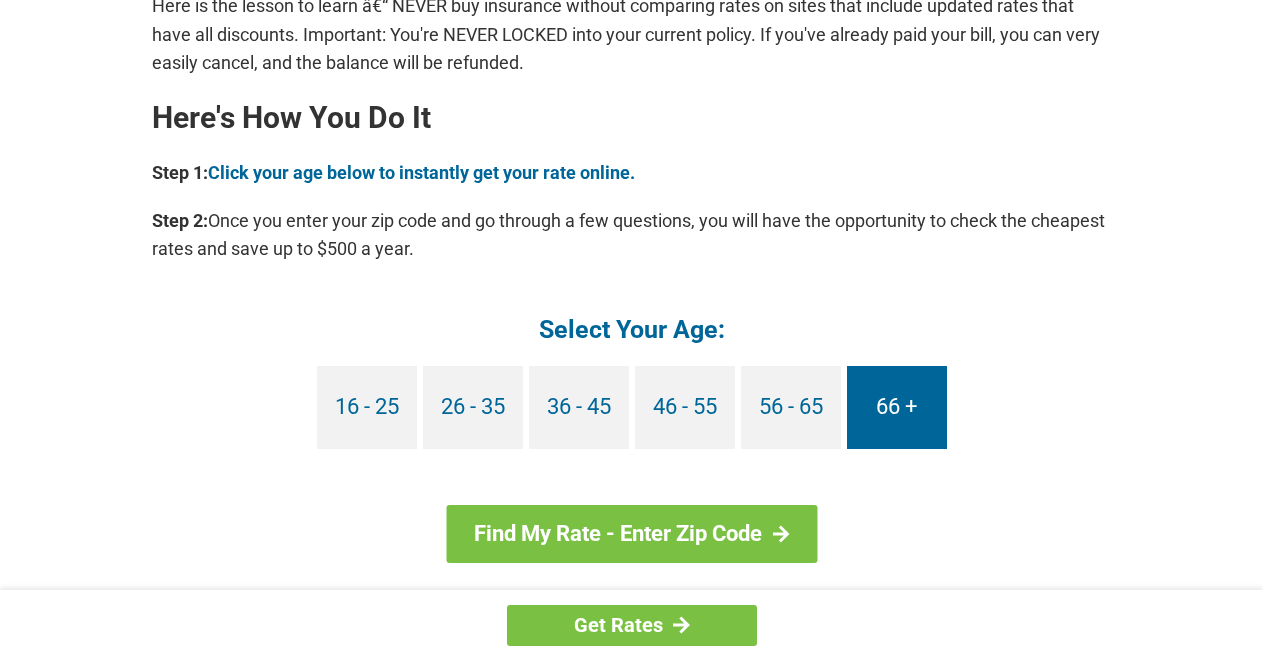 click on "66 +" at bounding box center (897, 407) 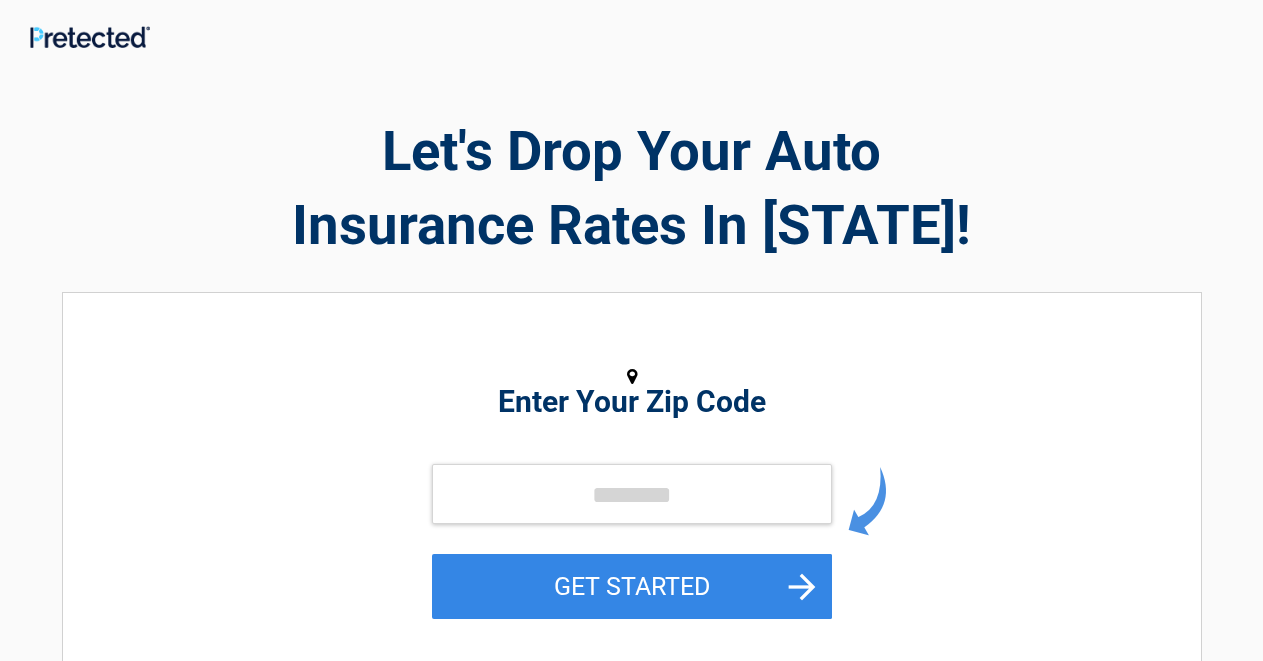 scroll, scrollTop: 0, scrollLeft: 0, axis: both 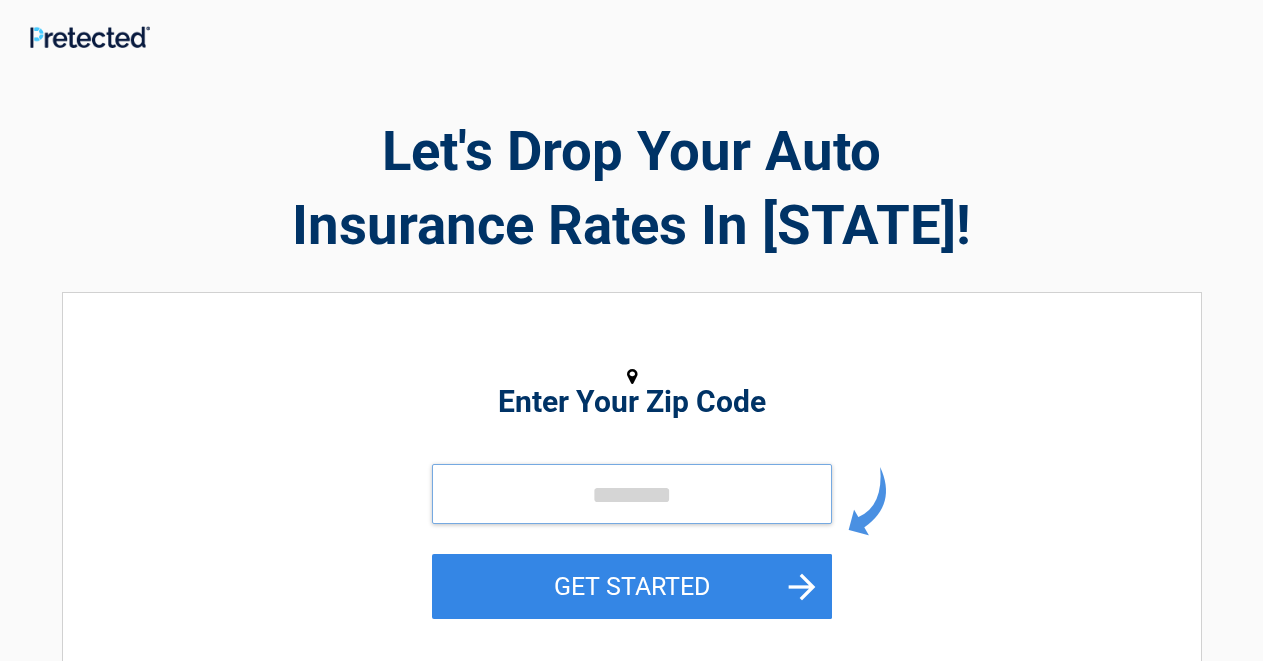 click at bounding box center [632, 494] 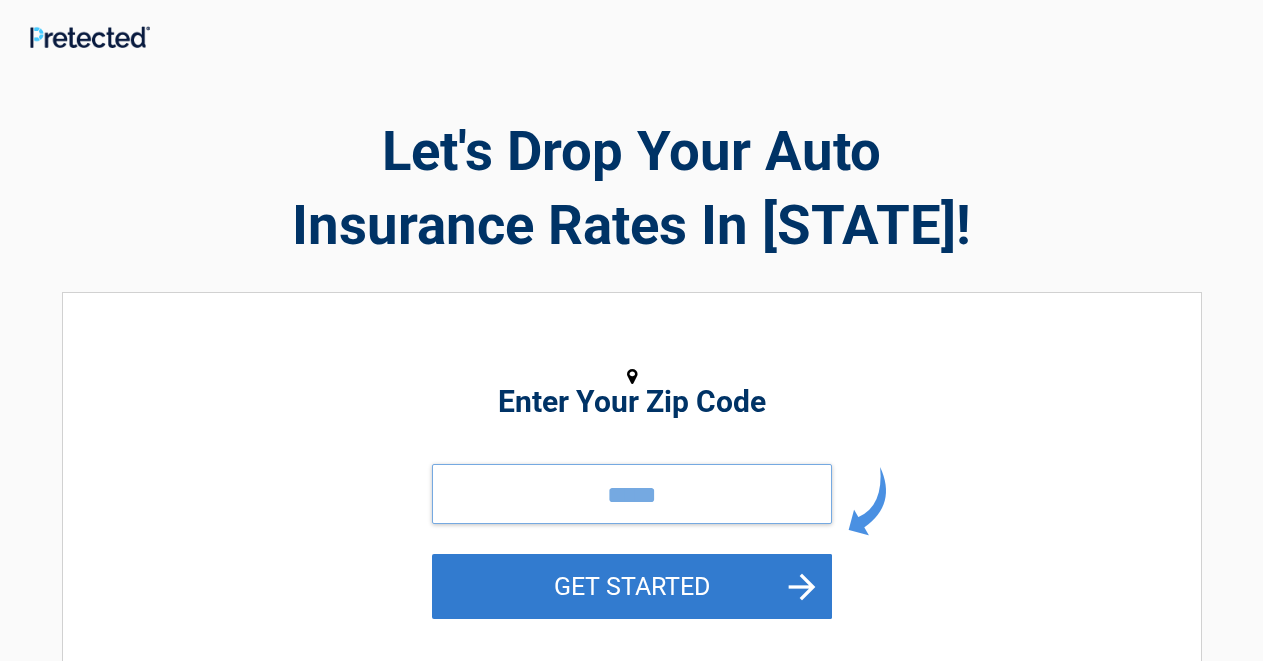 type on "*****" 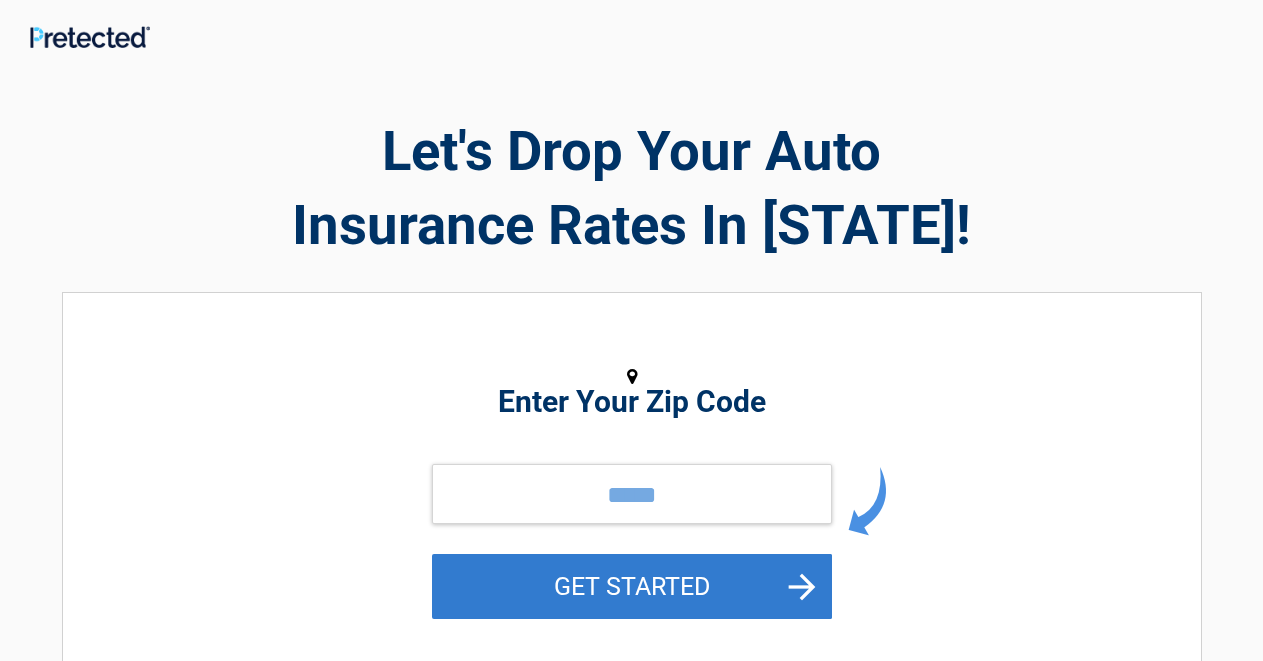 click on "GET STARTED" at bounding box center [632, 586] 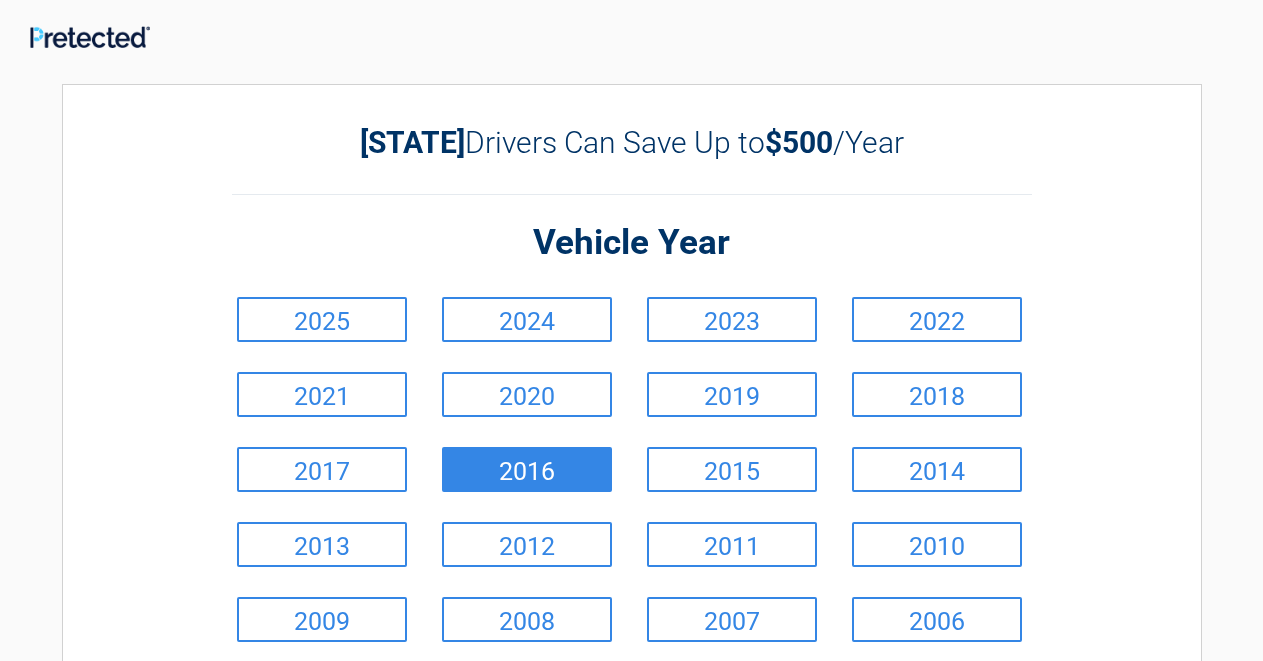 click on "2016" at bounding box center (527, 469) 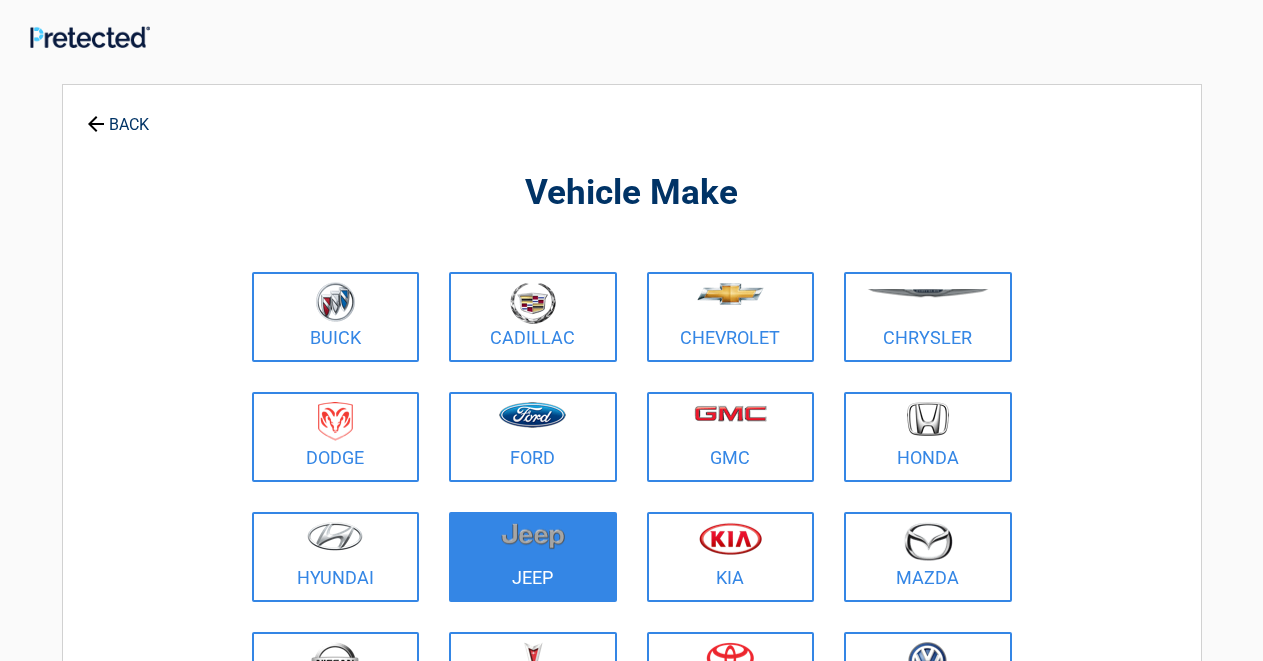 click at bounding box center [533, 536] 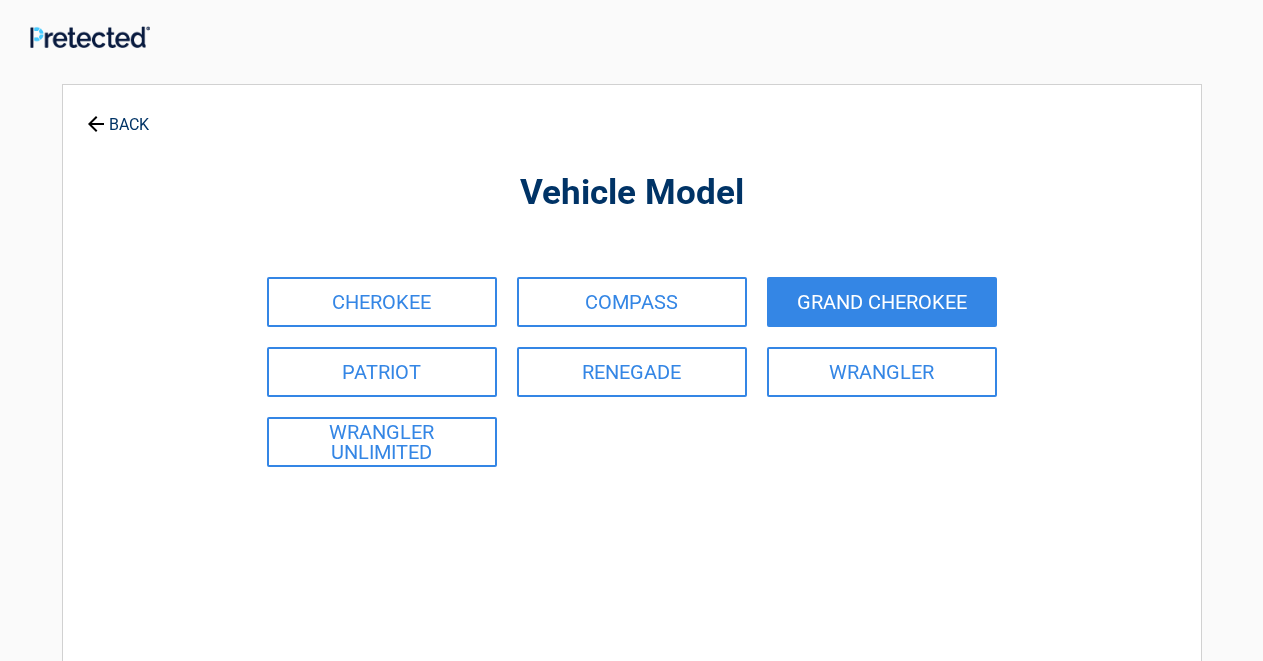 click on "GRAND CHEROKEE" at bounding box center [882, 302] 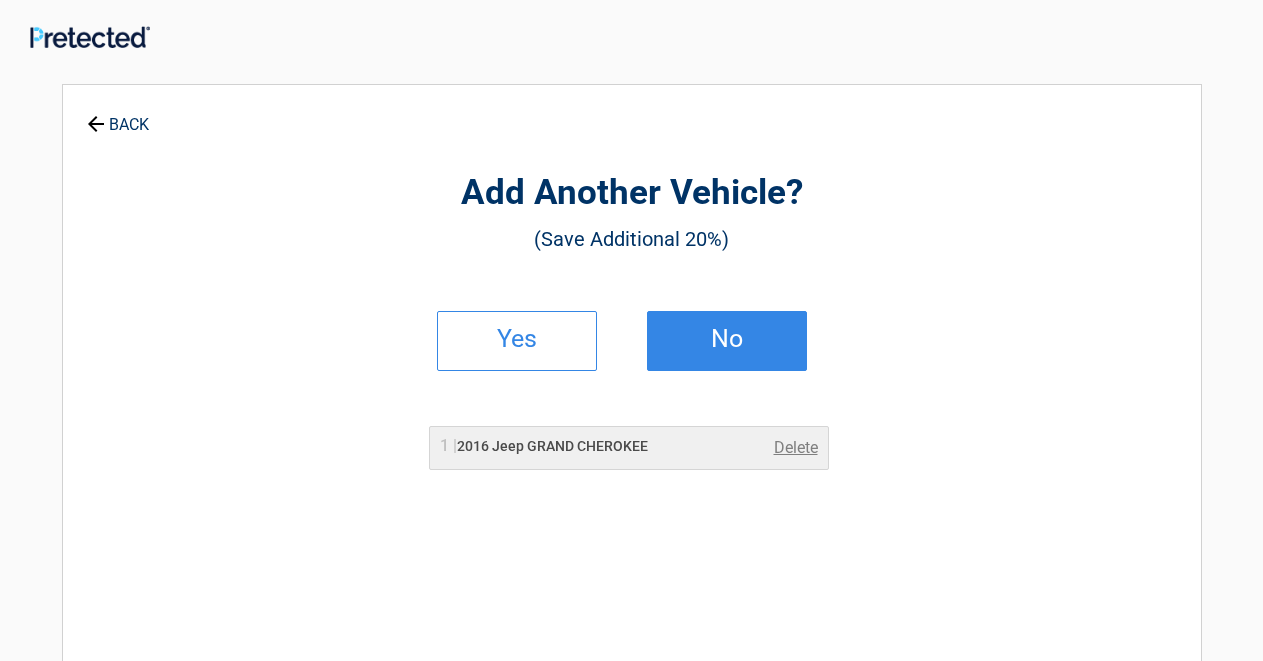 click on "No" at bounding box center (727, 339) 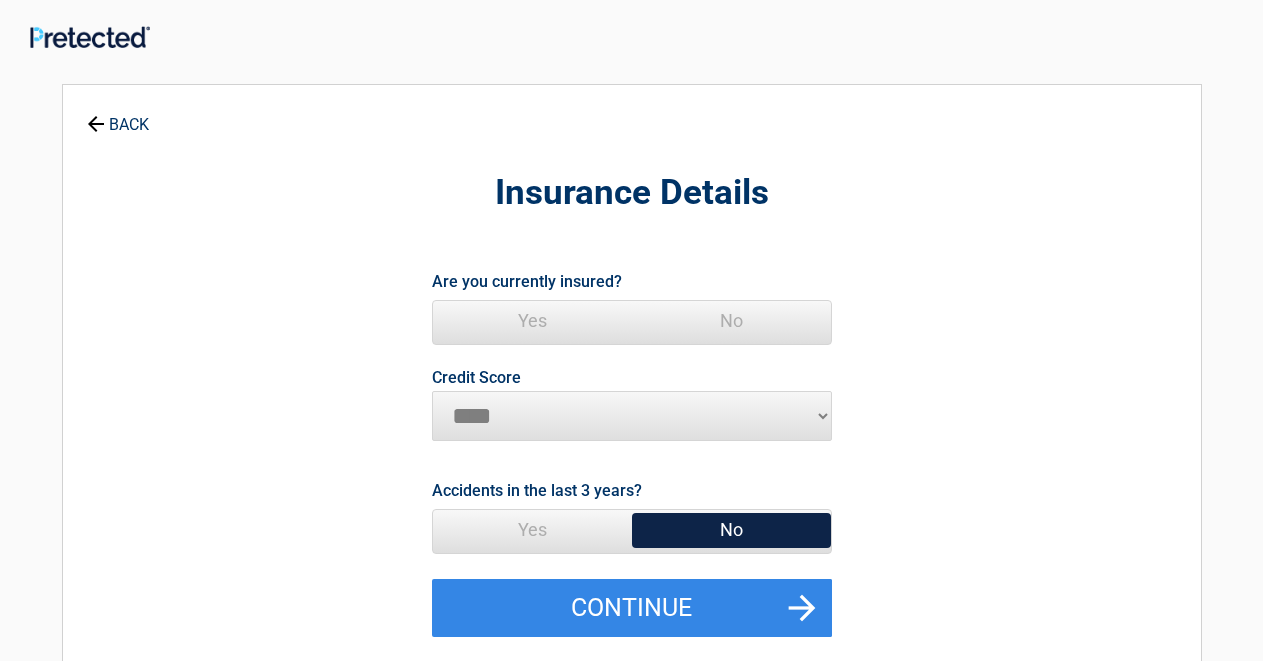 click on "Yes" at bounding box center (532, 321) 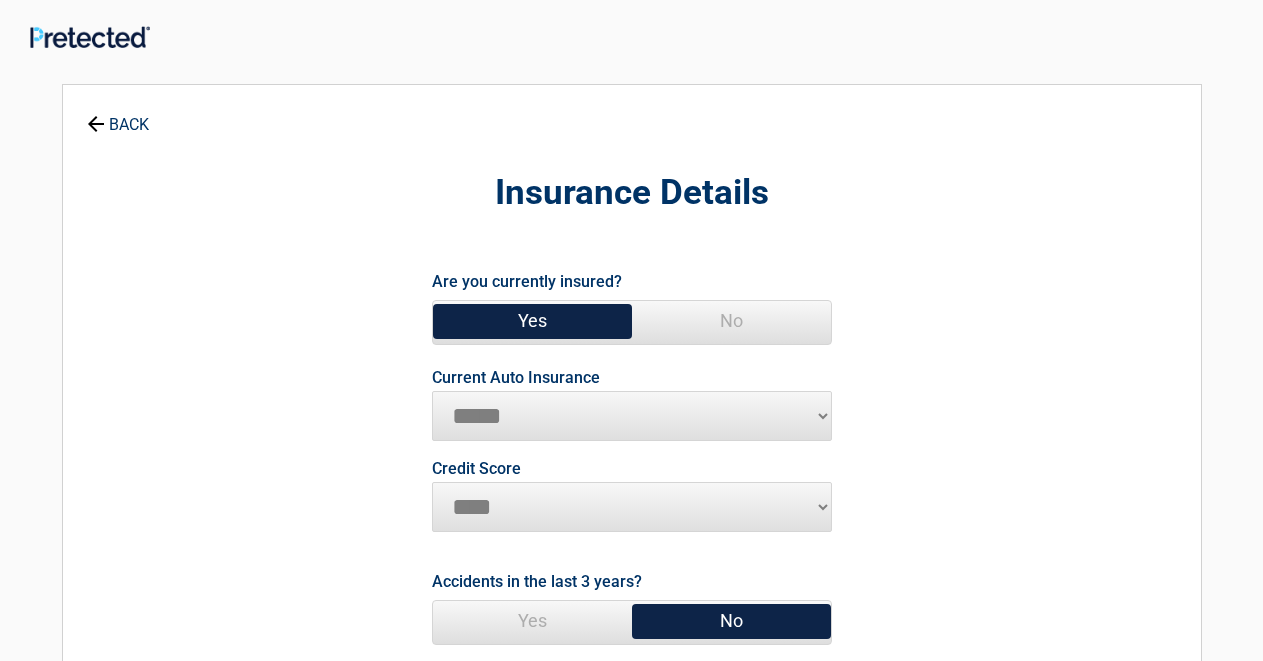 select on "**********" 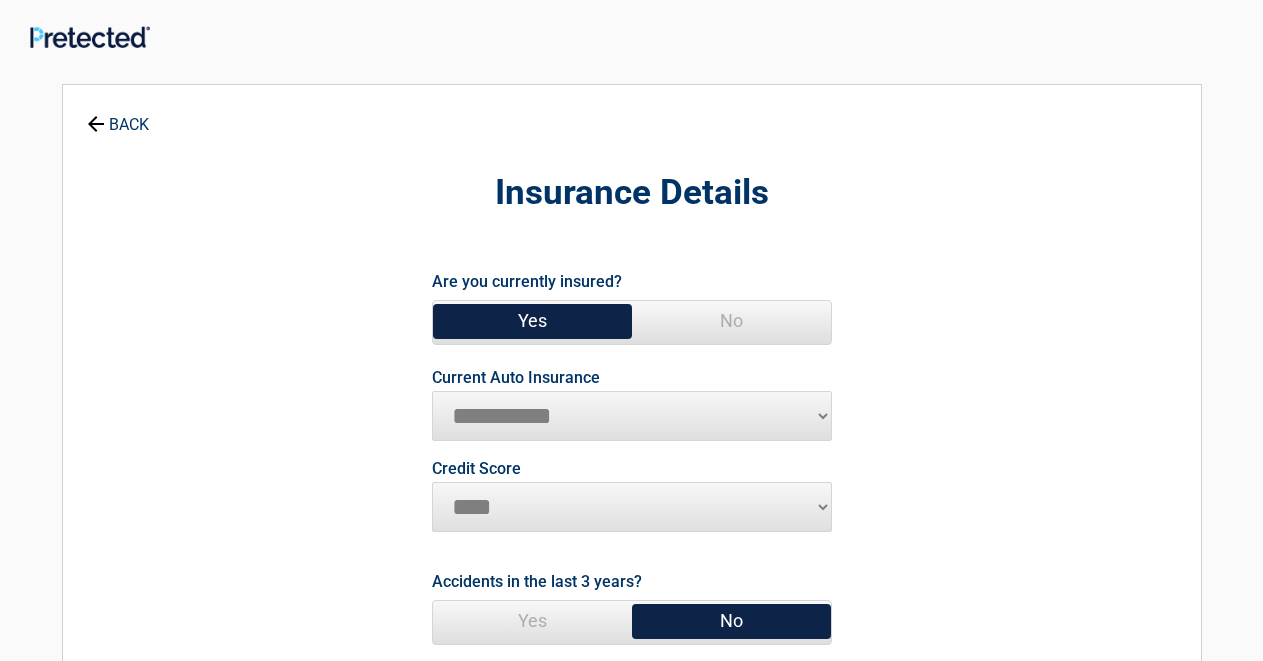 click on "**********" at bounding box center (0, 0) 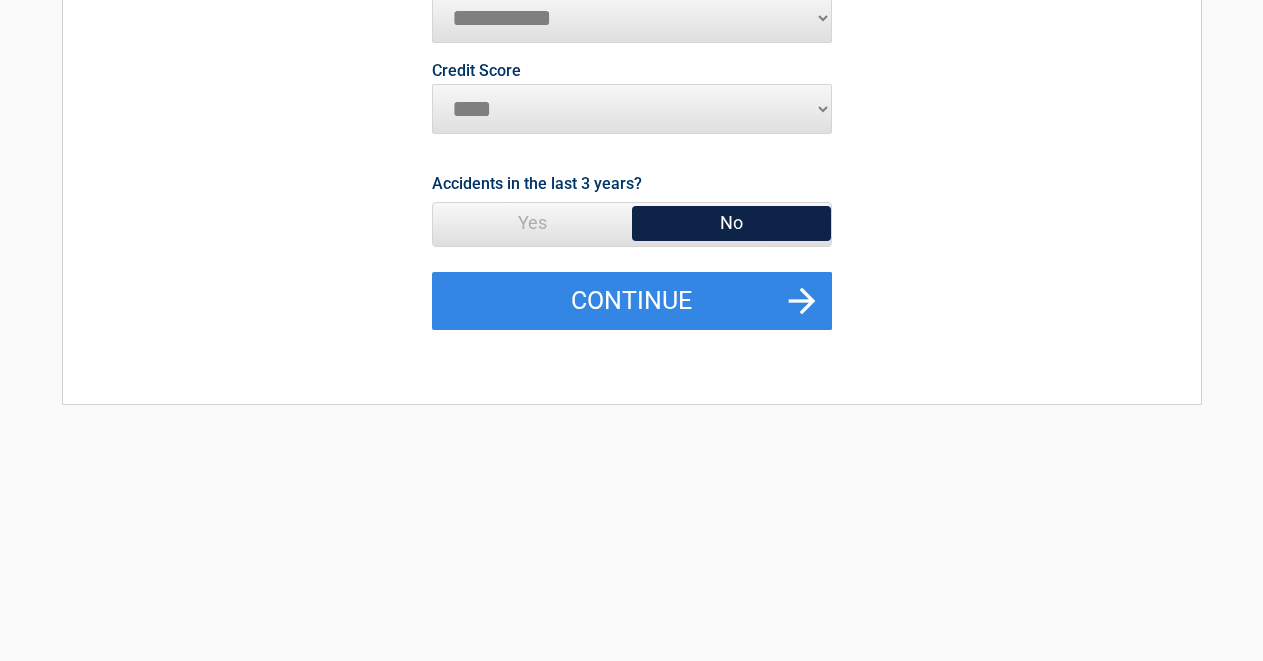 scroll, scrollTop: 408, scrollLeft: 0, axis: vertical 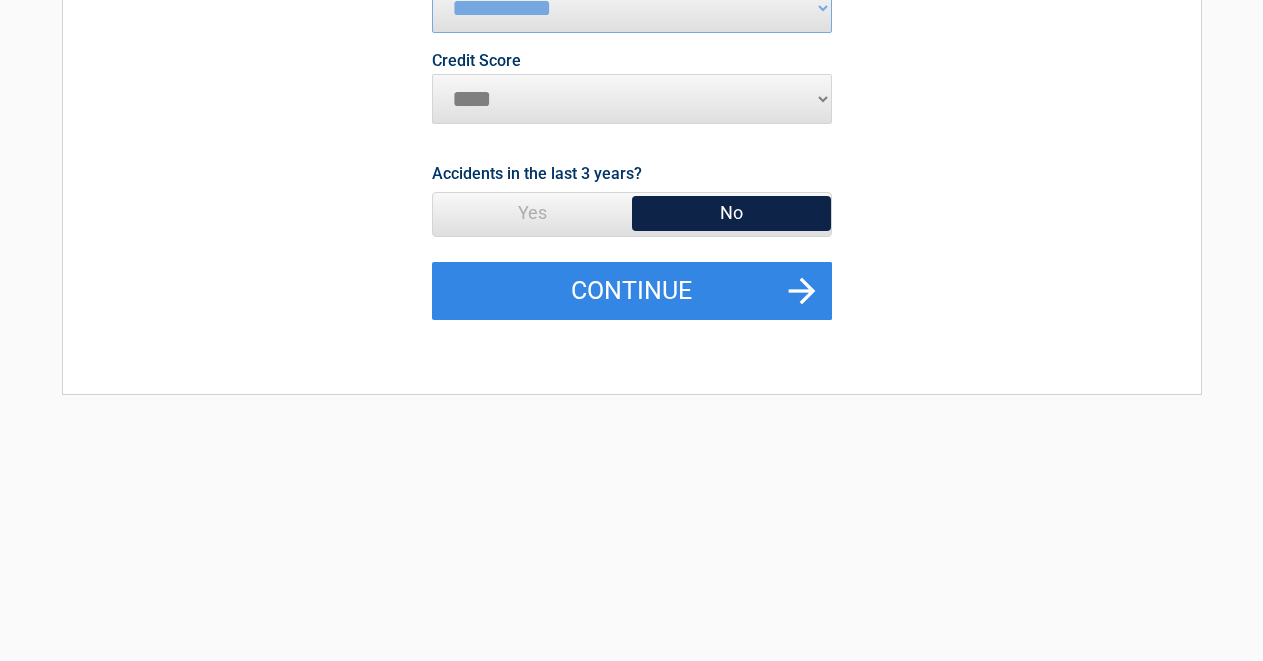 click on "No" at bounding box center [731, 213] 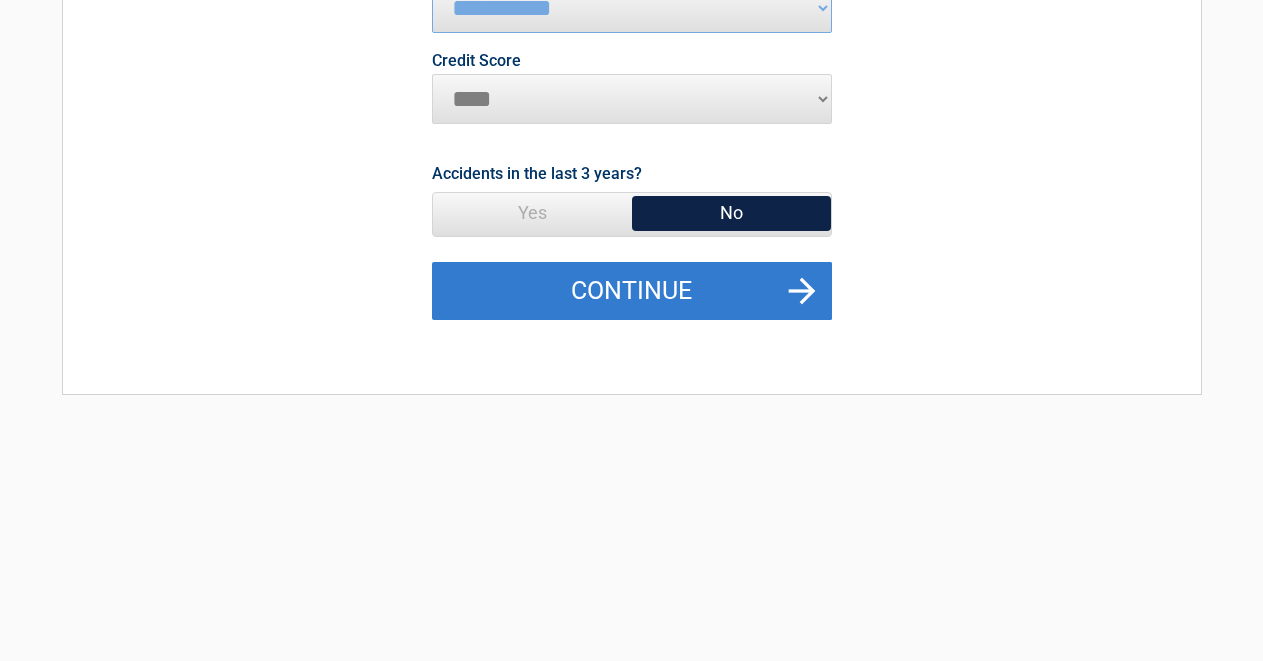 click on "Continue" at bounding box center (632, 291) 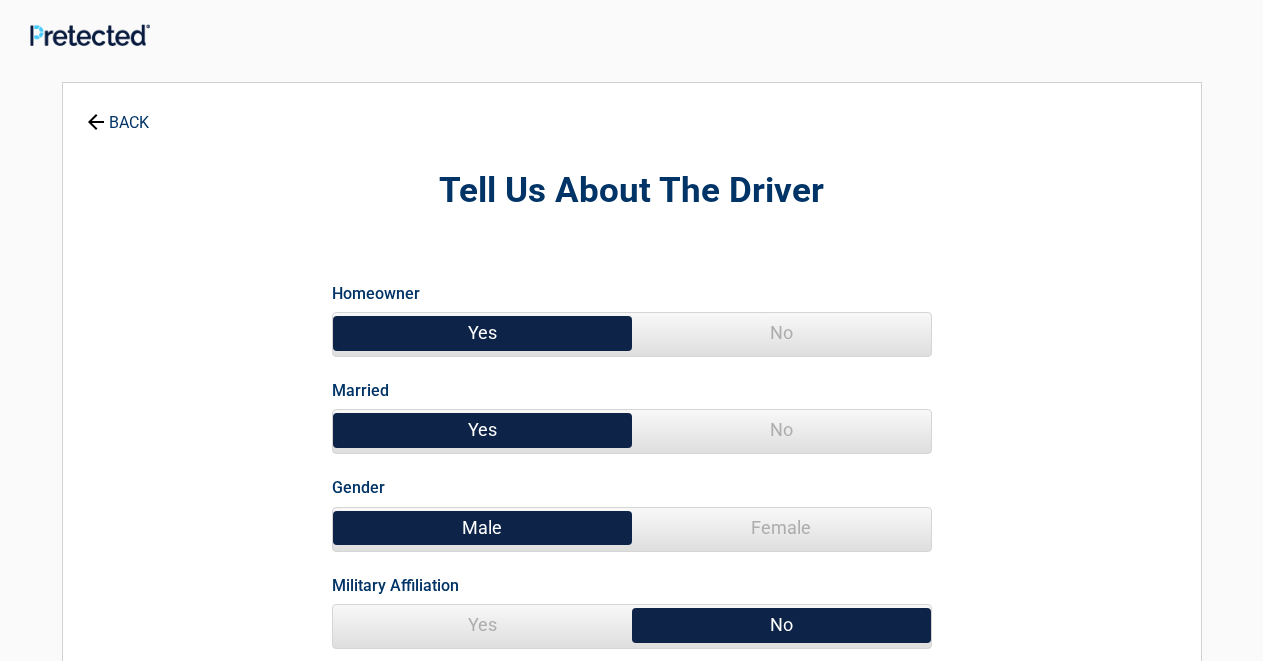 scroll, scrollTop: 0, scrollLeft: 0, axis: both 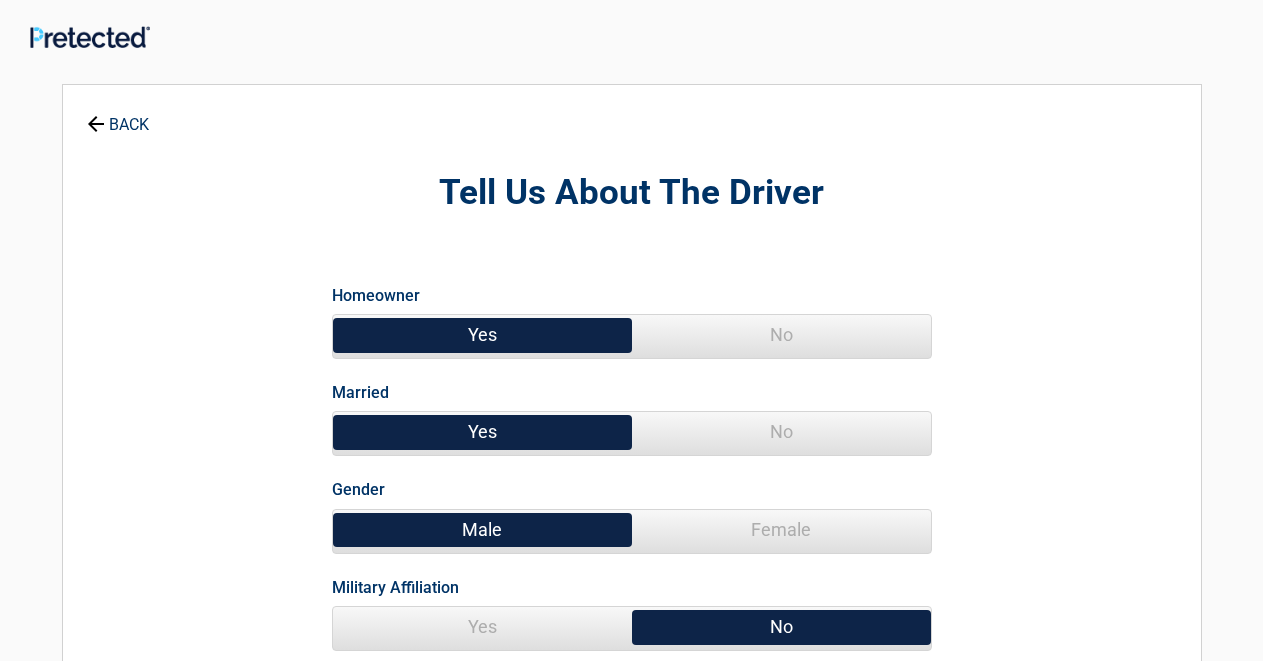click on "No" at bounding box center (781, 335) 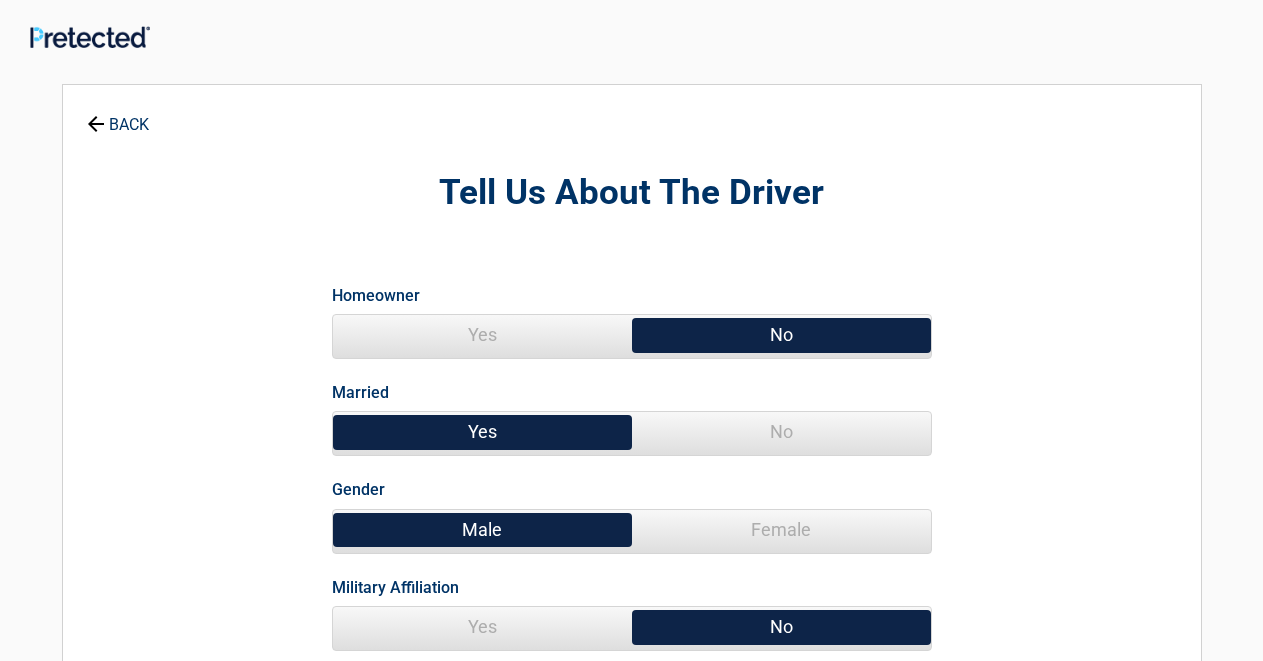 click on "No" at bounding box center [781, 432] 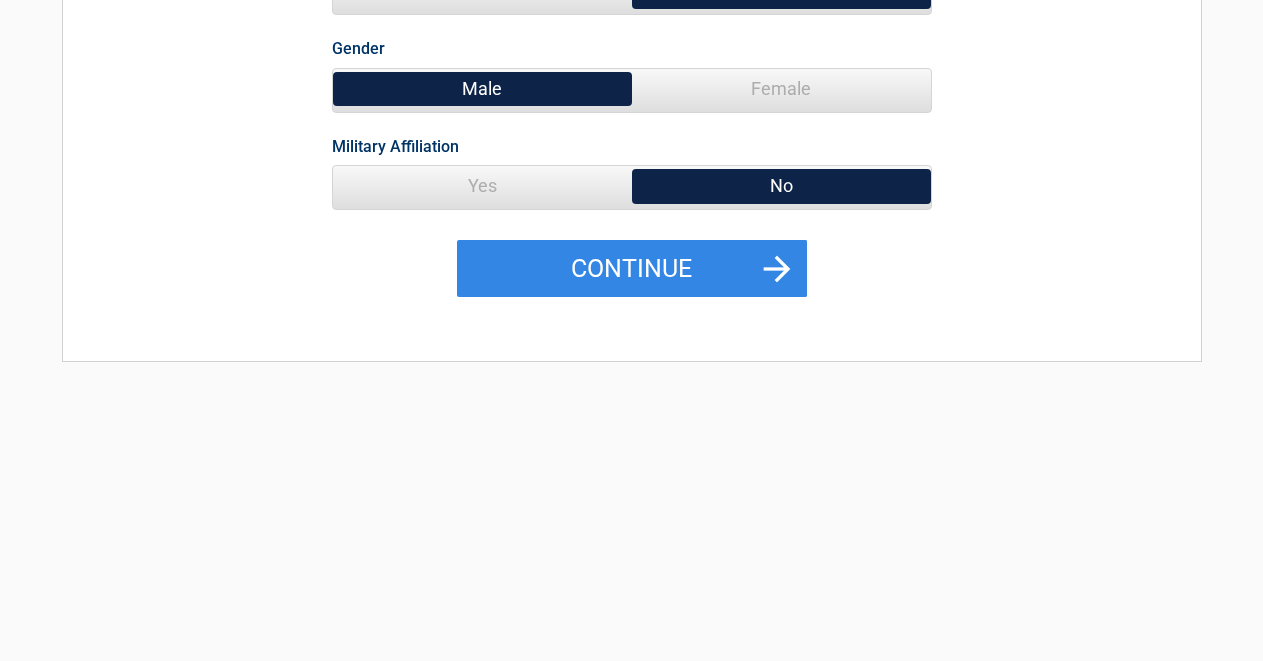scroll, scrollTop: 442, scrollLeft: 0, axis: vertical 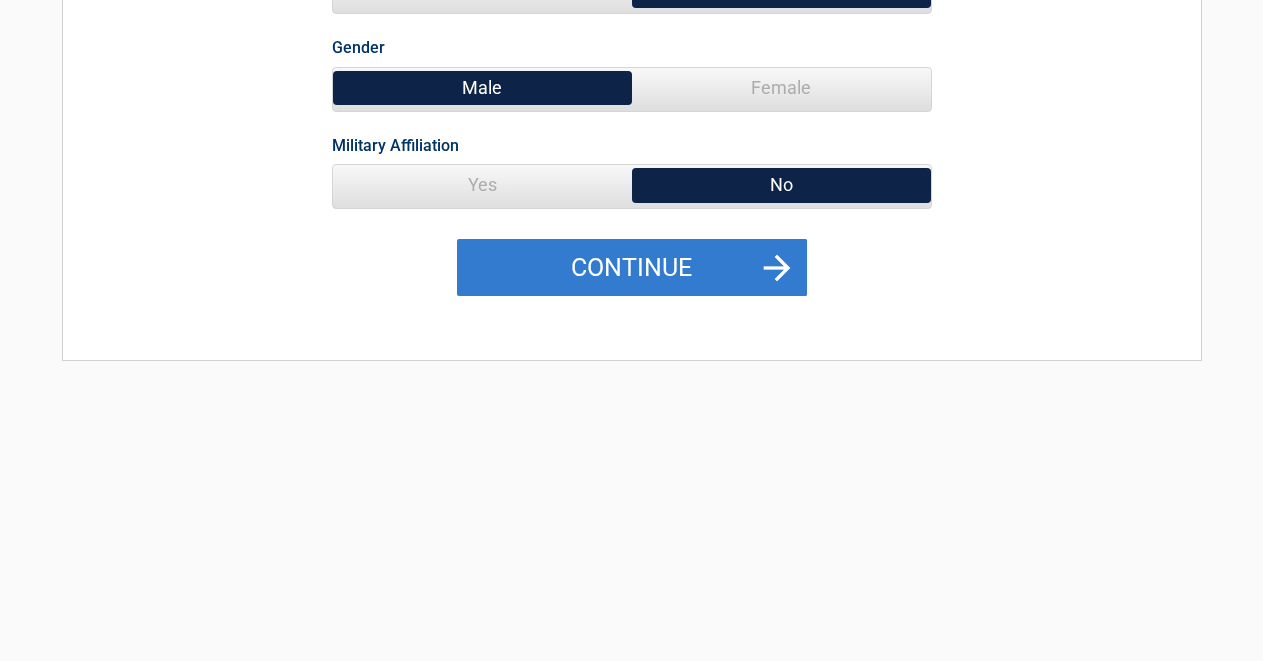click on "Continue" at bounding box center [632, 268] 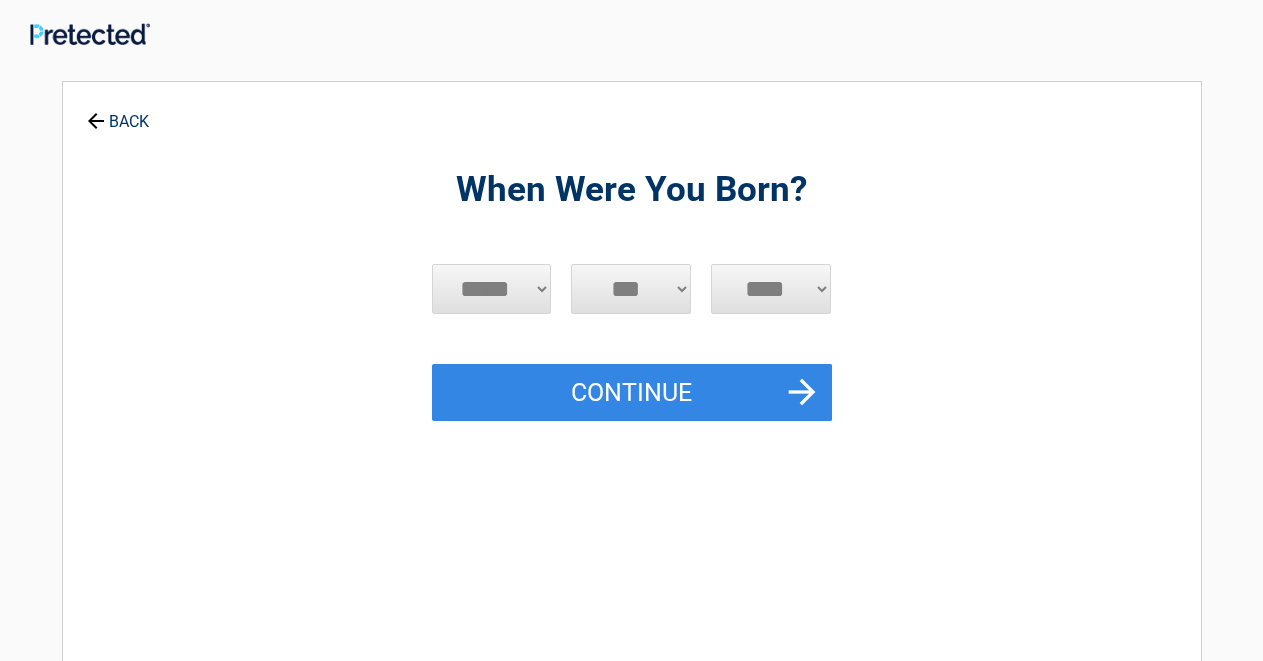 scroll, scrollTop: 0, scrollLeft: 0, axis: both 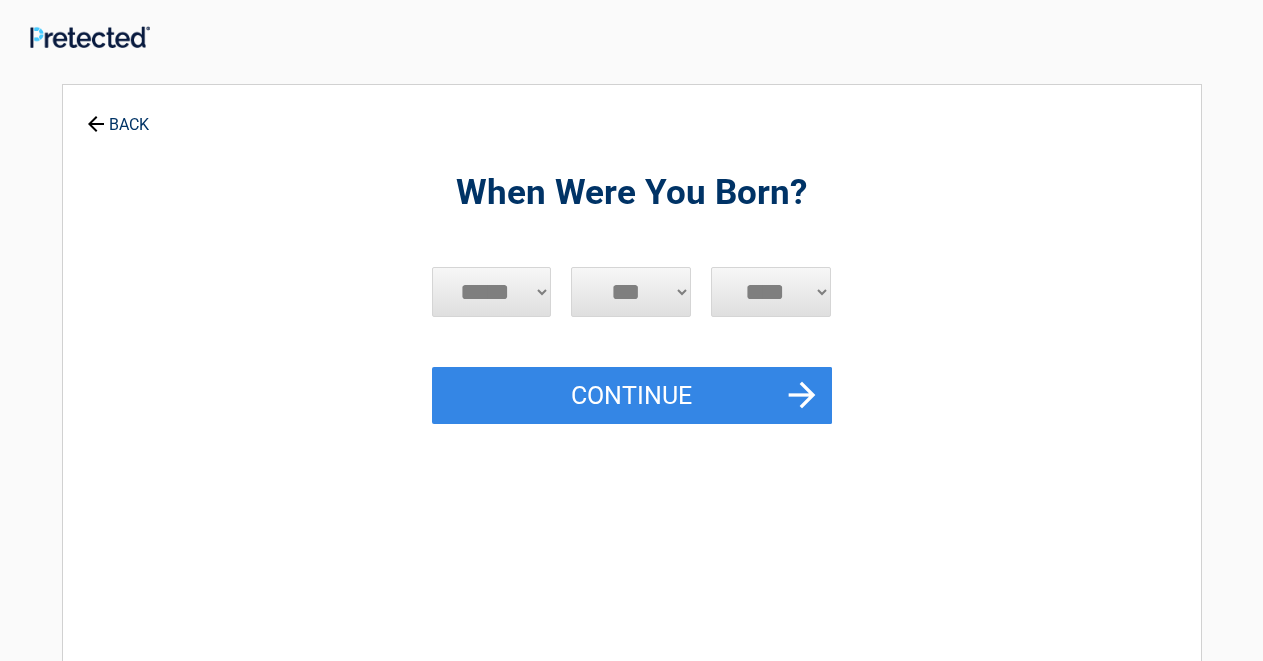 click on "*****
***
***
***
***
***
***
***
***
***
***
***
***" at bounding box center [492, 292] 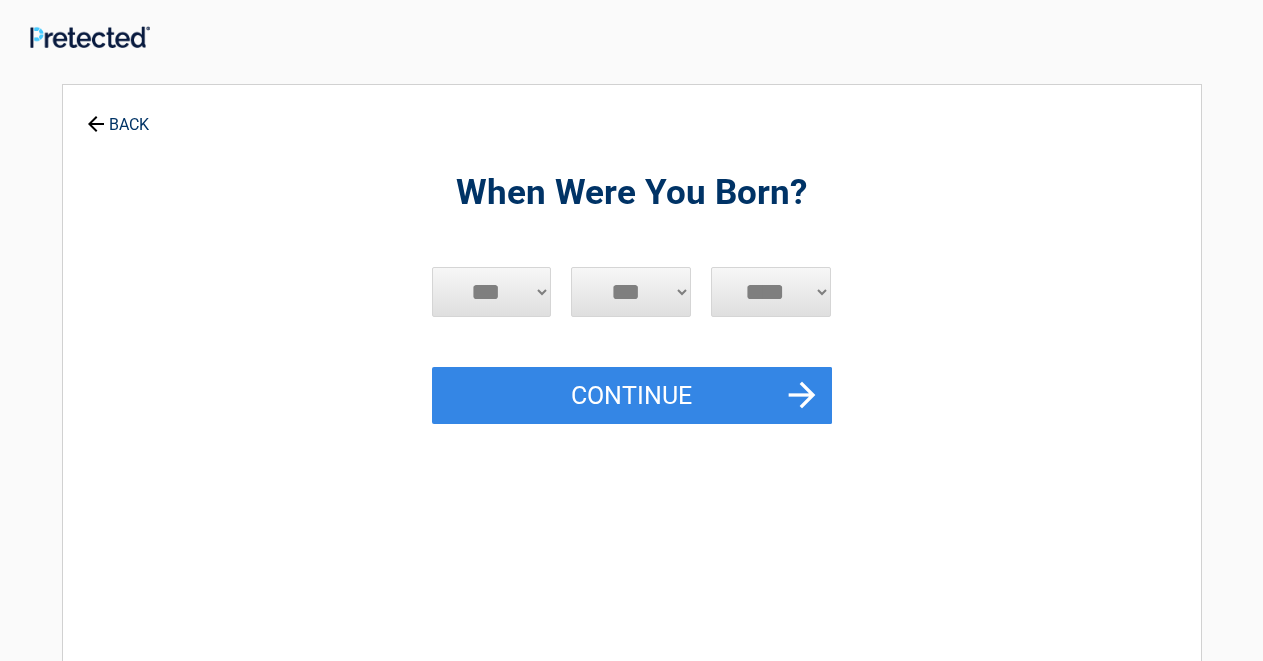 click on "***" at bounding box center [0, 0] 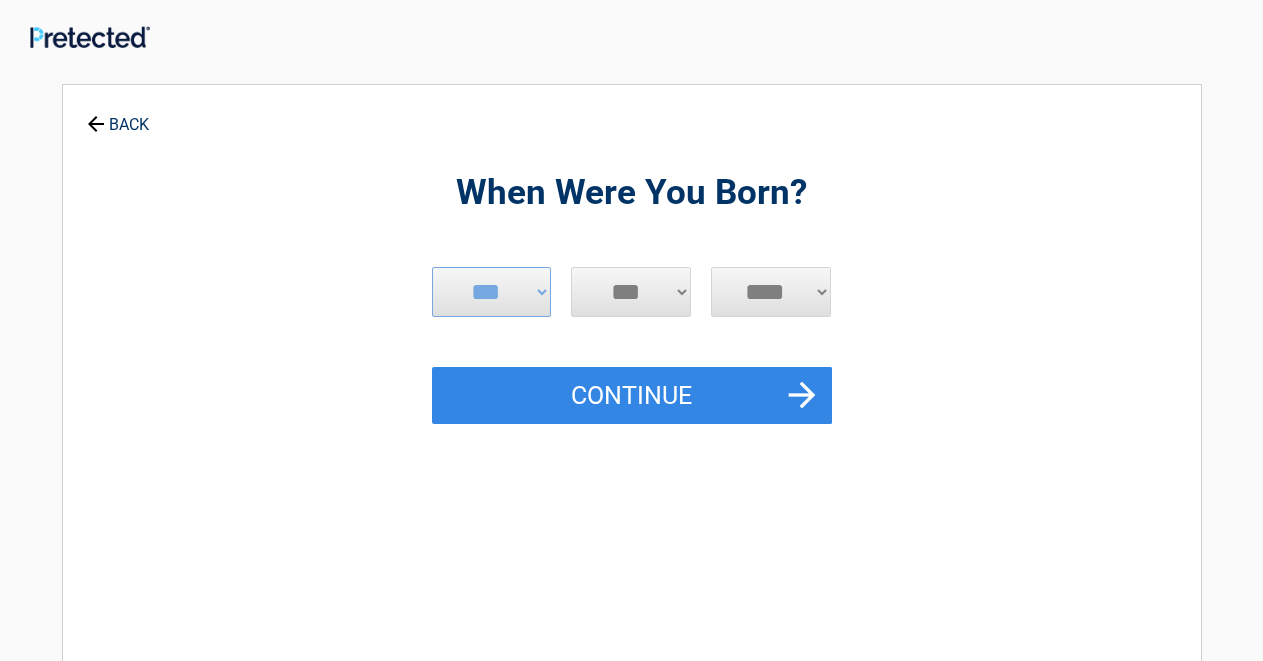 click on "*** * * * * * * * * * ** ** ** ** ** ** ** ** ** ** ** ** ** ** ** ** ** ** ** ** **" at bounding box center [631, 292] 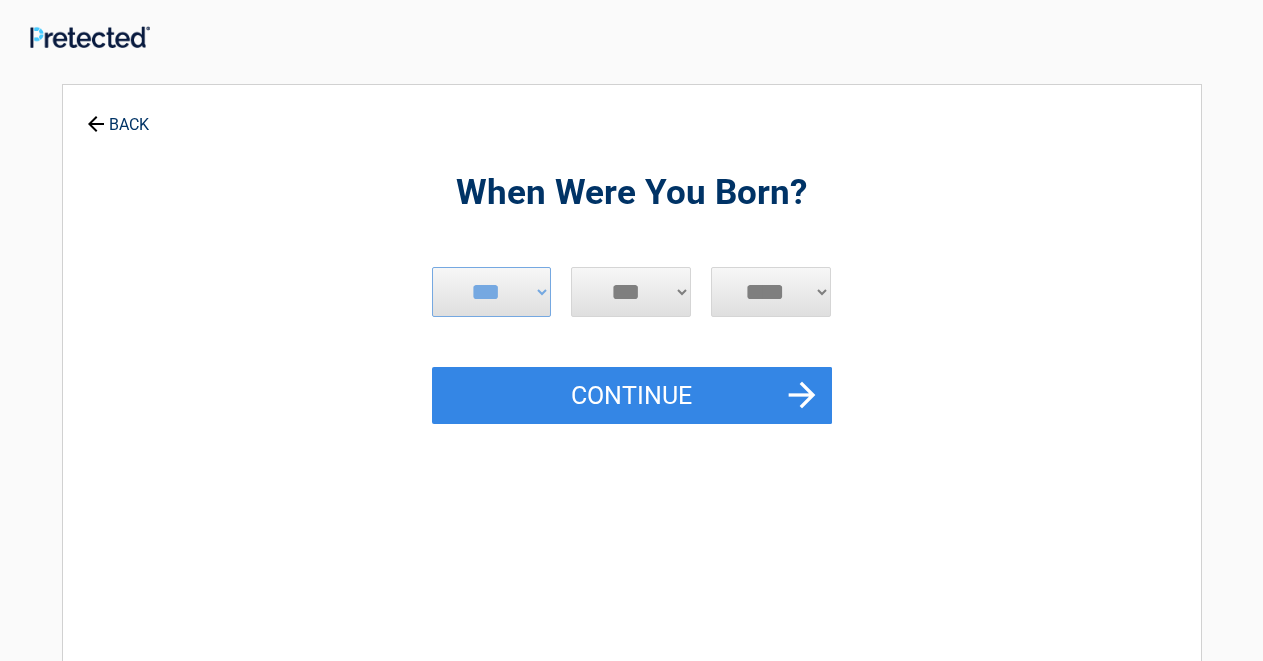 select on "*" 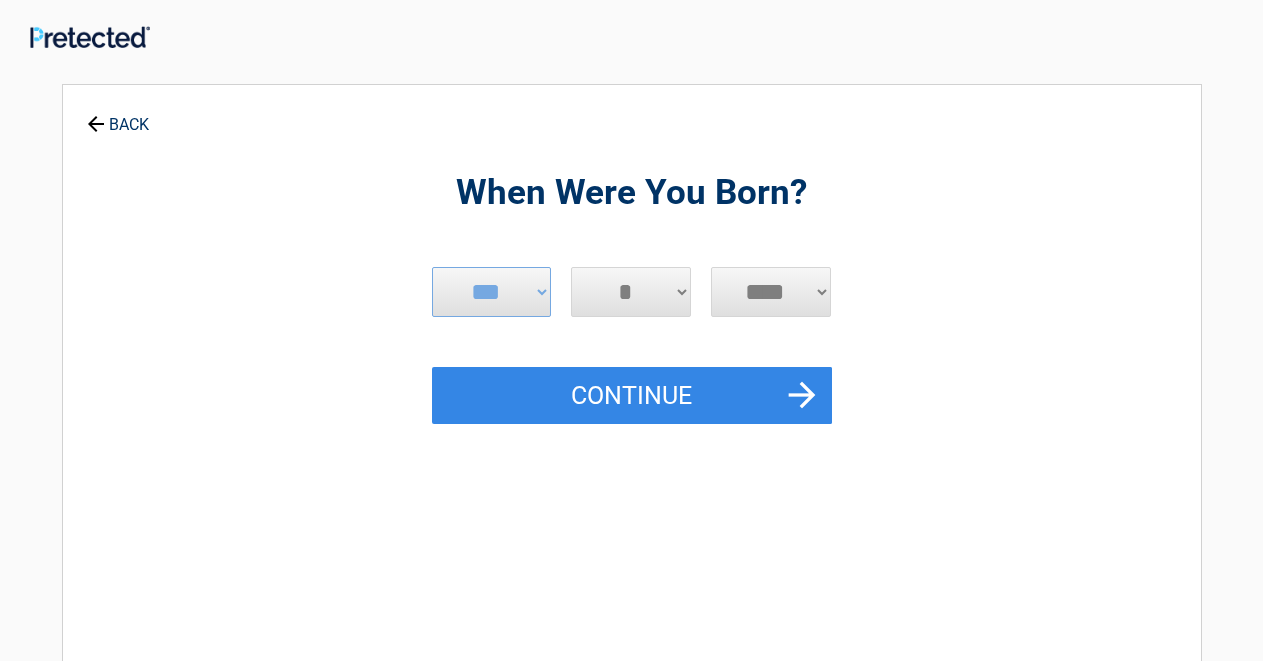 click on "*" at bounding box center (0, 0) 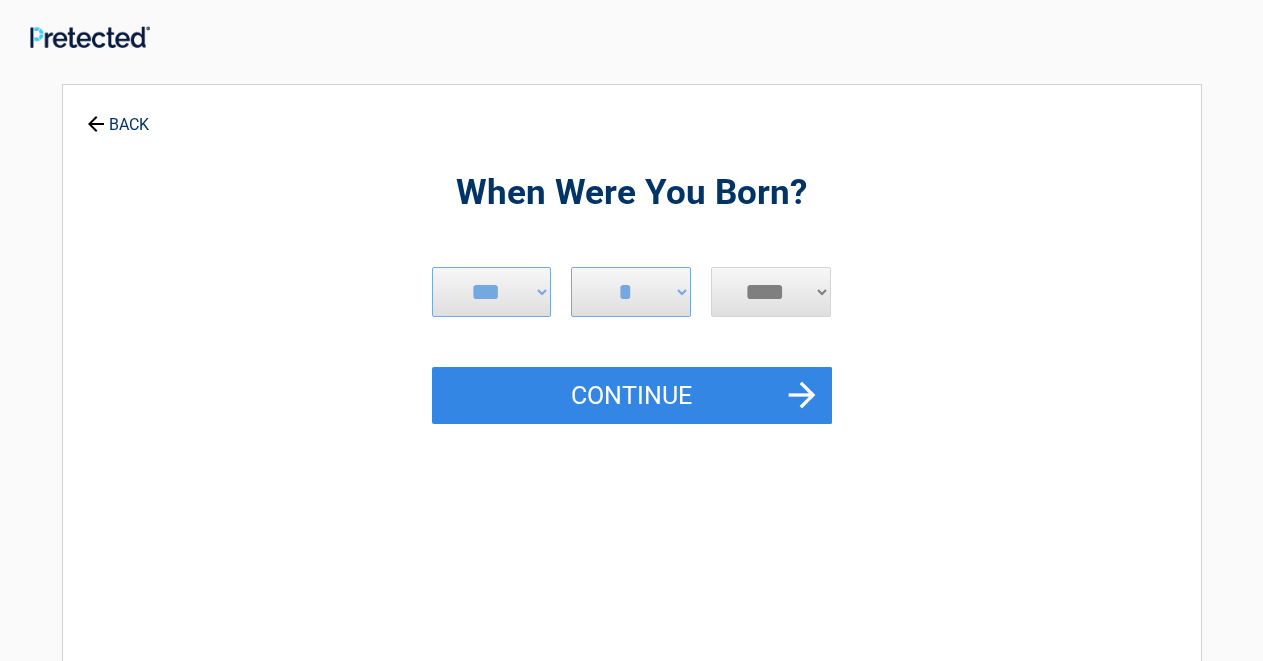 click on "****
****
****
****
****
****
****
****
****
****
****
****
****
****
****
****
****
****
****
****
****
****
****
****
****
****
****
****
****
****
****
****
****
****
****
****
****
****
****
****
****
****
****
****
****
****
****
****
****
****
****
****
****
****
****
****
****
****
****
****
****
****
****
****" at bounding box center [771, 292] 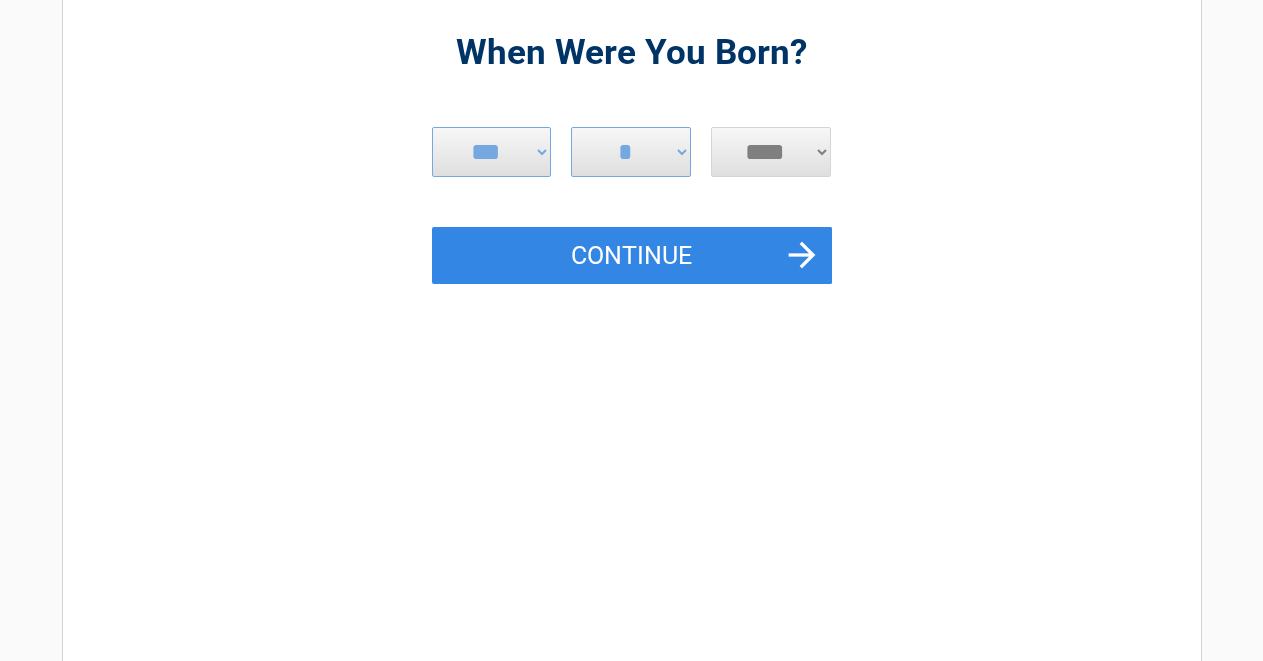 drag, startPoint x: 817, startPoint y: 291, endPoint x: 1267, endPoint y: 650, distance: 575.65704 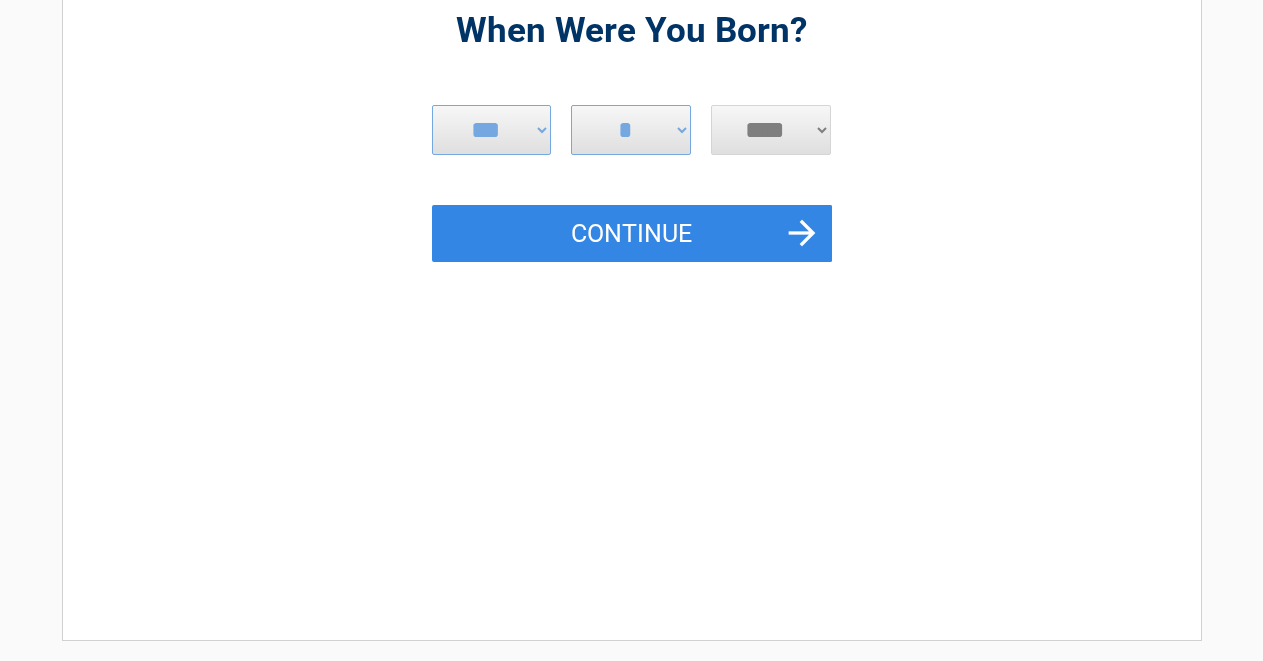 scroll, scrollTop: 187, scrollLeft: 0, axis: vertical 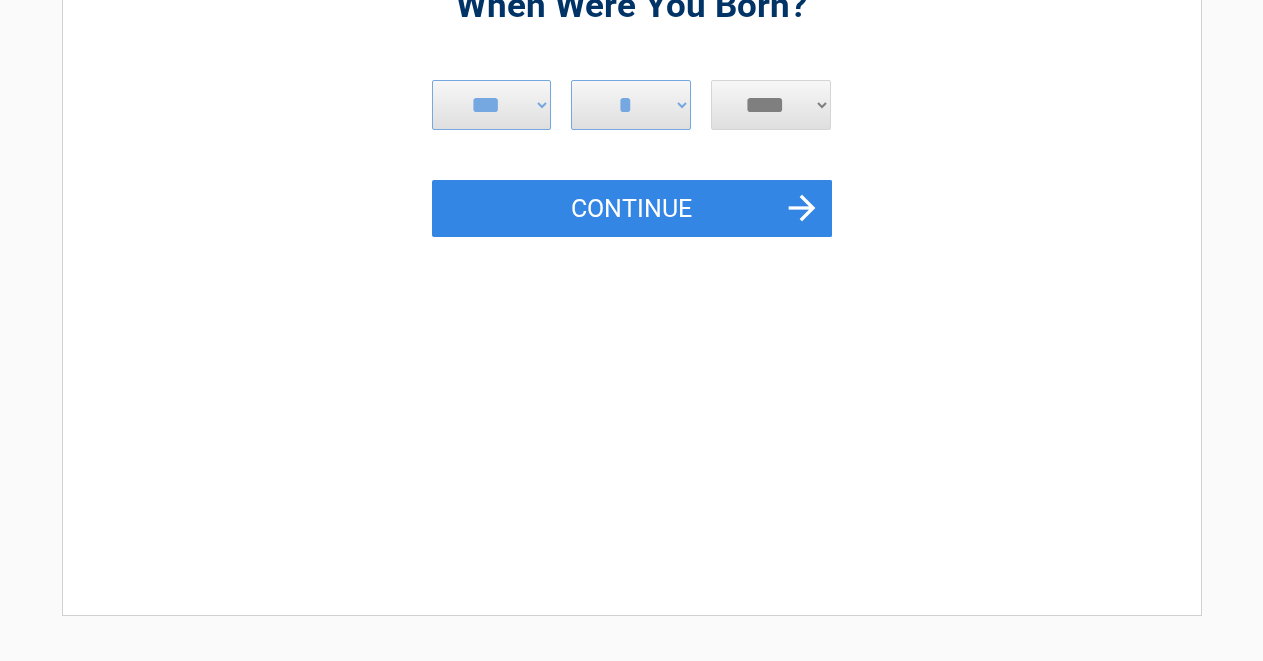 click on "****
****
****
****
****
****
****
****
****
****
****
****
****
****
****
****
****
****
****
****
****
****
****
****
****
****
****
****
****
****
****
****
****
****
****
****
****
****
****
****
****
****
****
****
****
****
****
****
****
****
****
****
****
****
****
****
****
****
****
****
****
****
****
****" at bounding box center [771, 105] 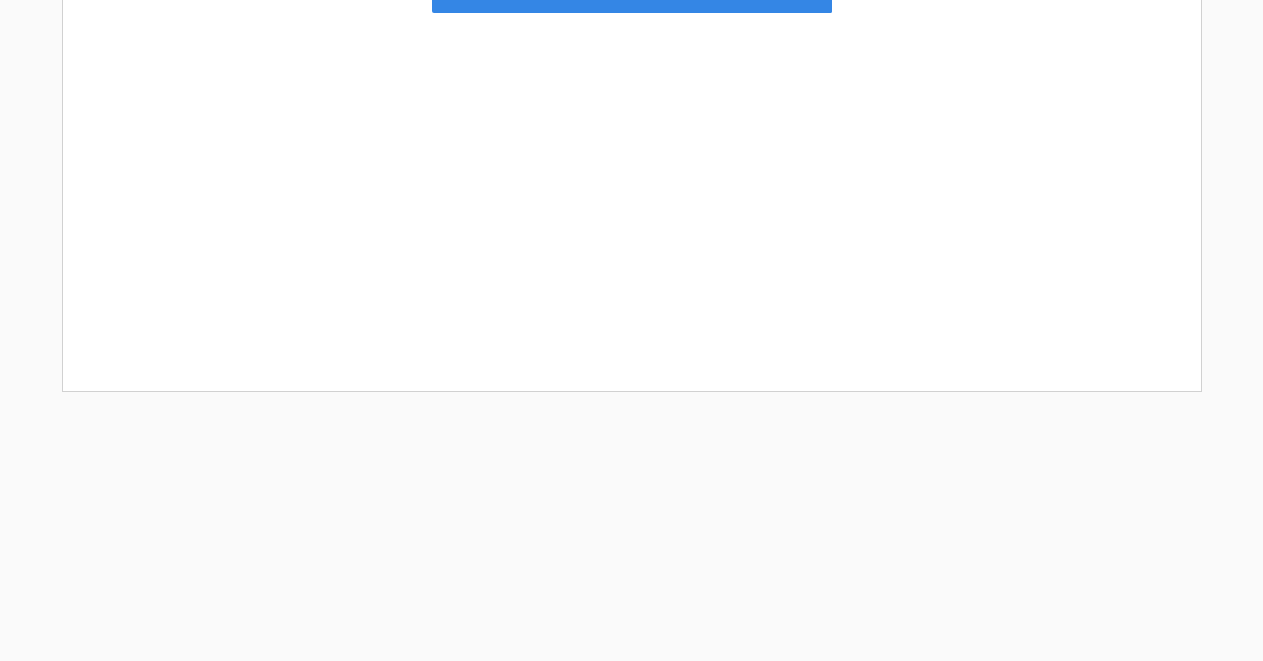 drag, startPoint x: 816, startPoint y: 103, endPoint x: 1272, endPoint y: 655, distance: 715.98883 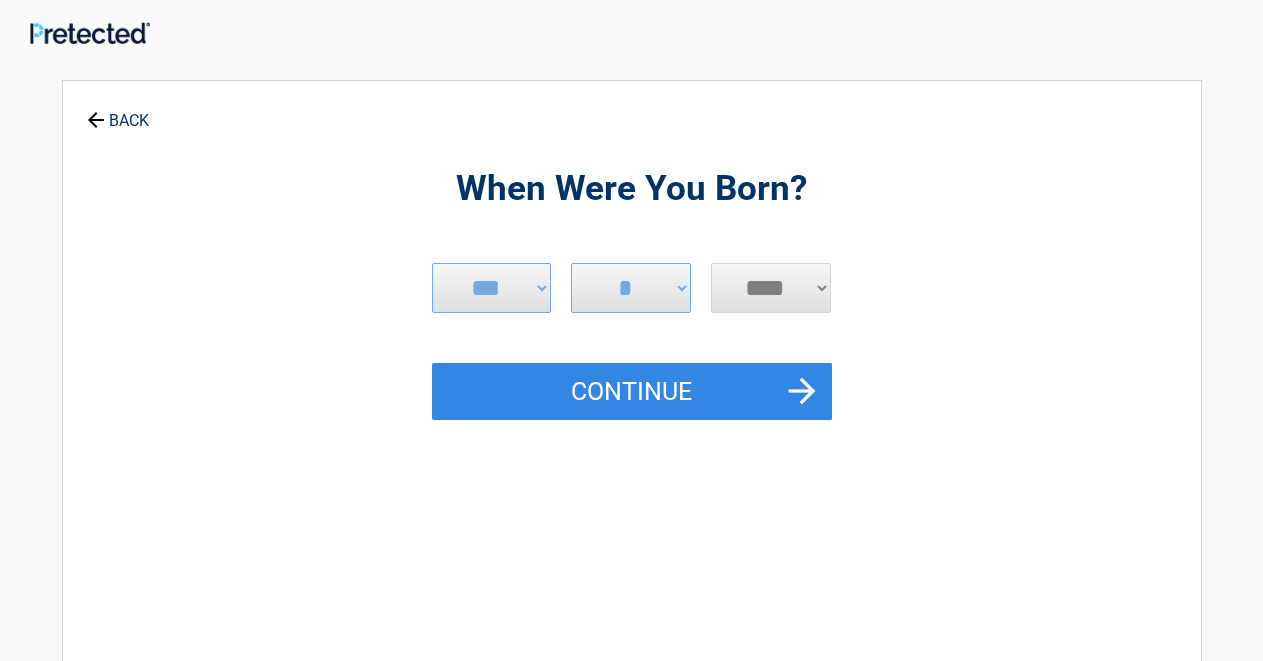 scroll, scrollTop: 0, scrollLeft: 0, axis: both 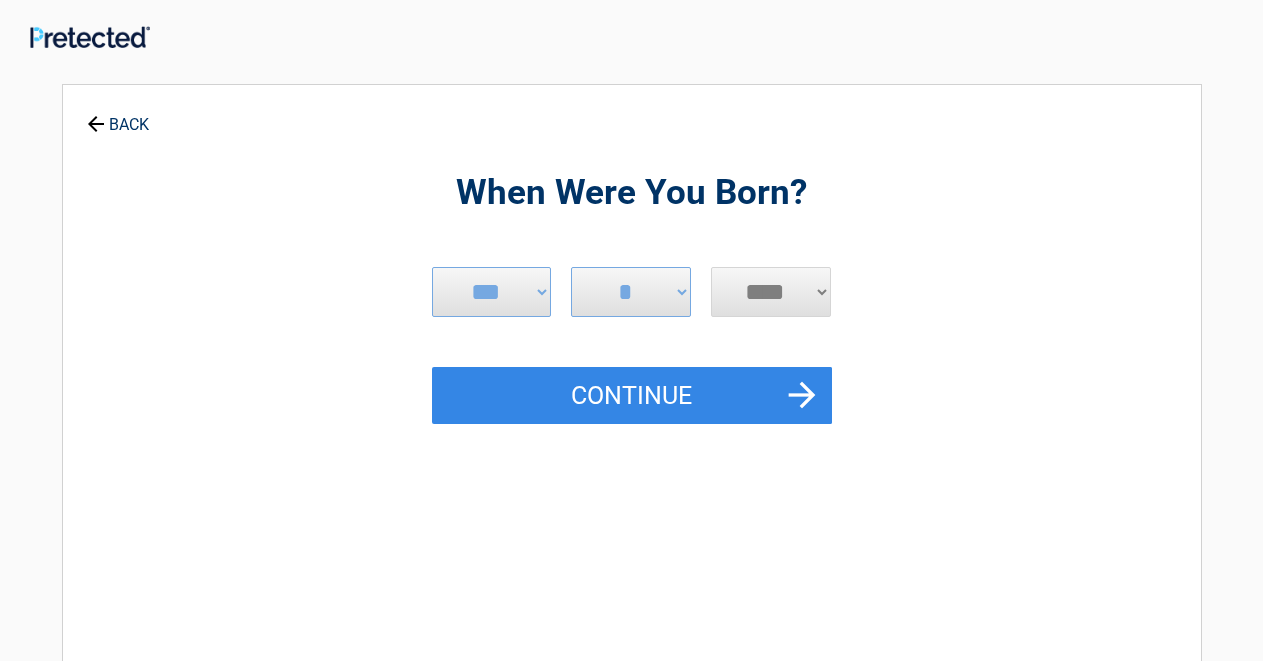 click on "****
****
****
****
****
****
****
****
****
****
****
****
****
****
****
****
****
****
****
****
****
****
****
****
****
****
****
****
****
****
****
****
****
****
****
****
****
****
****
****
****
****
****
****
****
****
****
****
****
****
****
****
****
****
****
****
****
****
****
****
****
****
****
****" at bounding box center [771, 292] 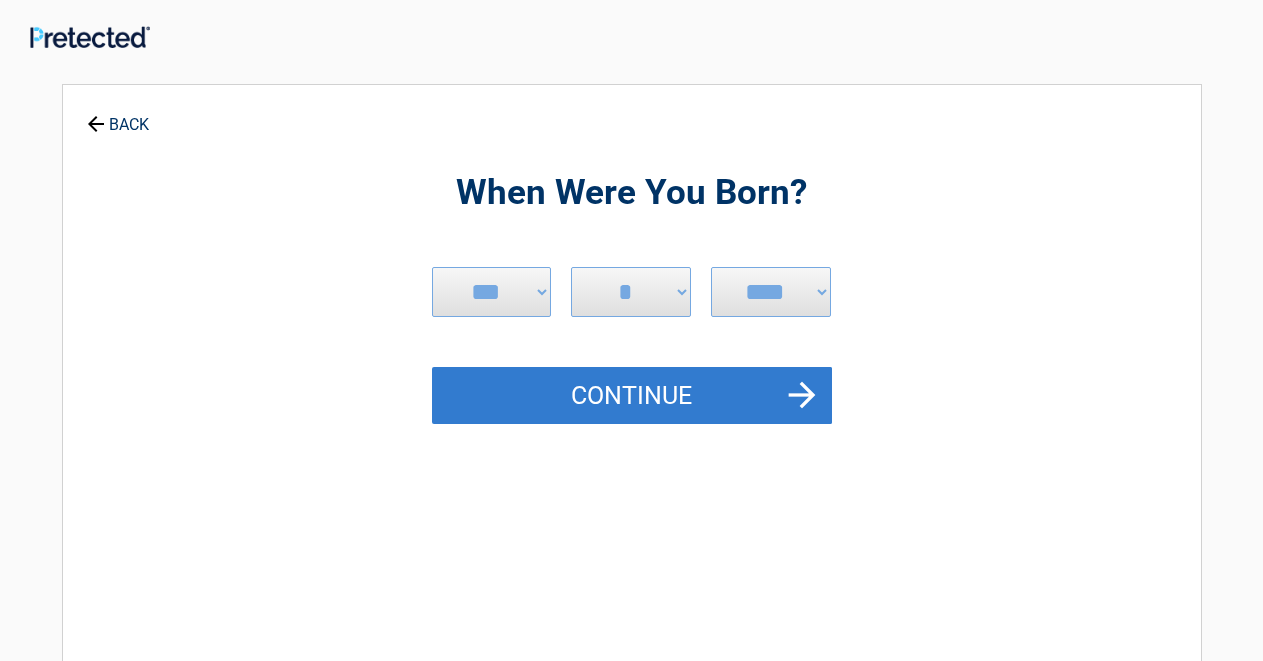 click on "Continue" at bounding box center [632, 396] 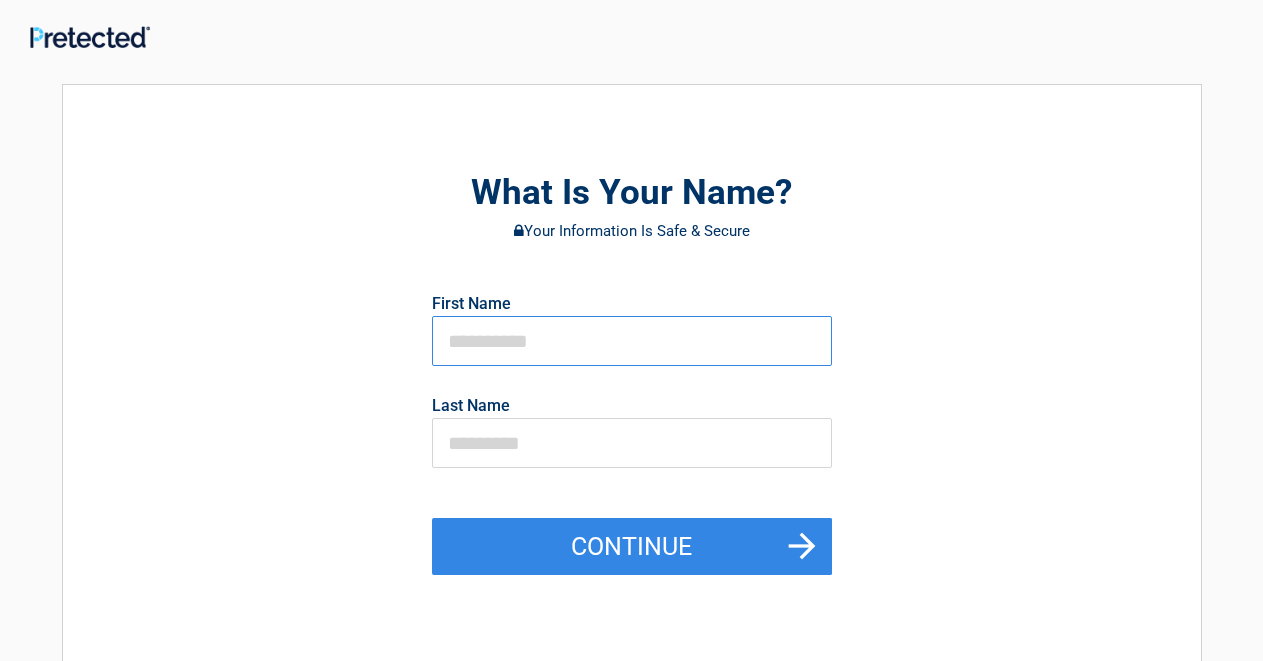 click at bounding box center [632, 341] 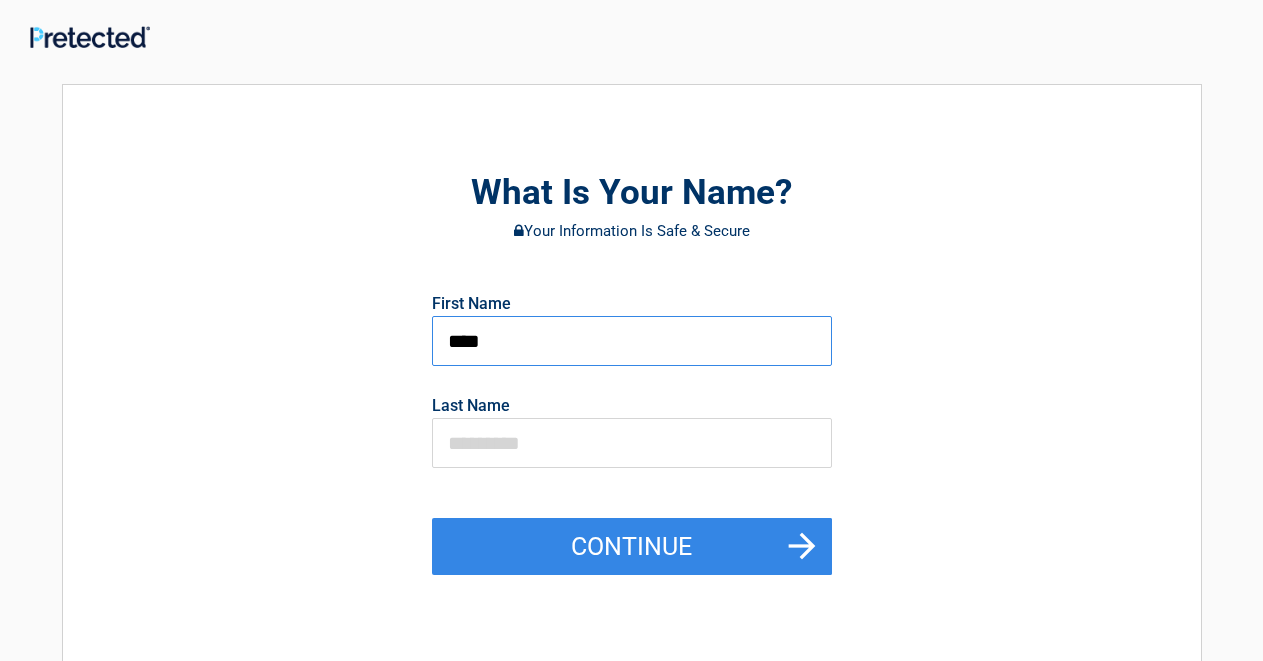 type on "****" 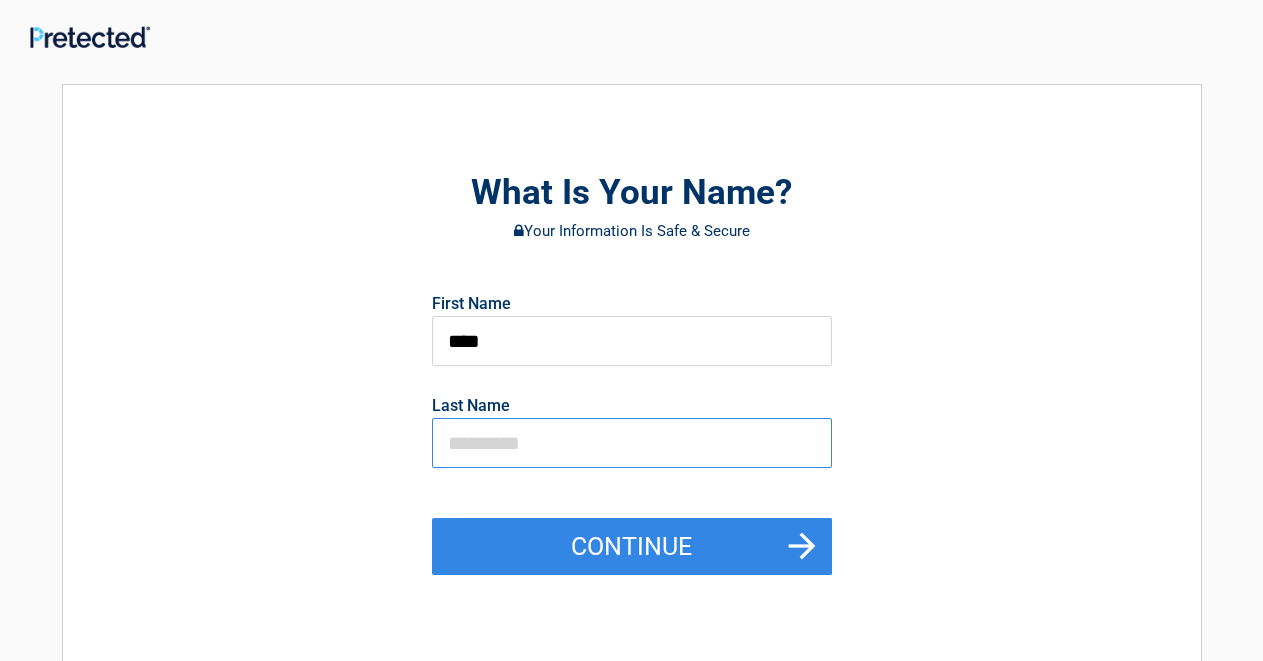 click at bounding box center (632, 443) 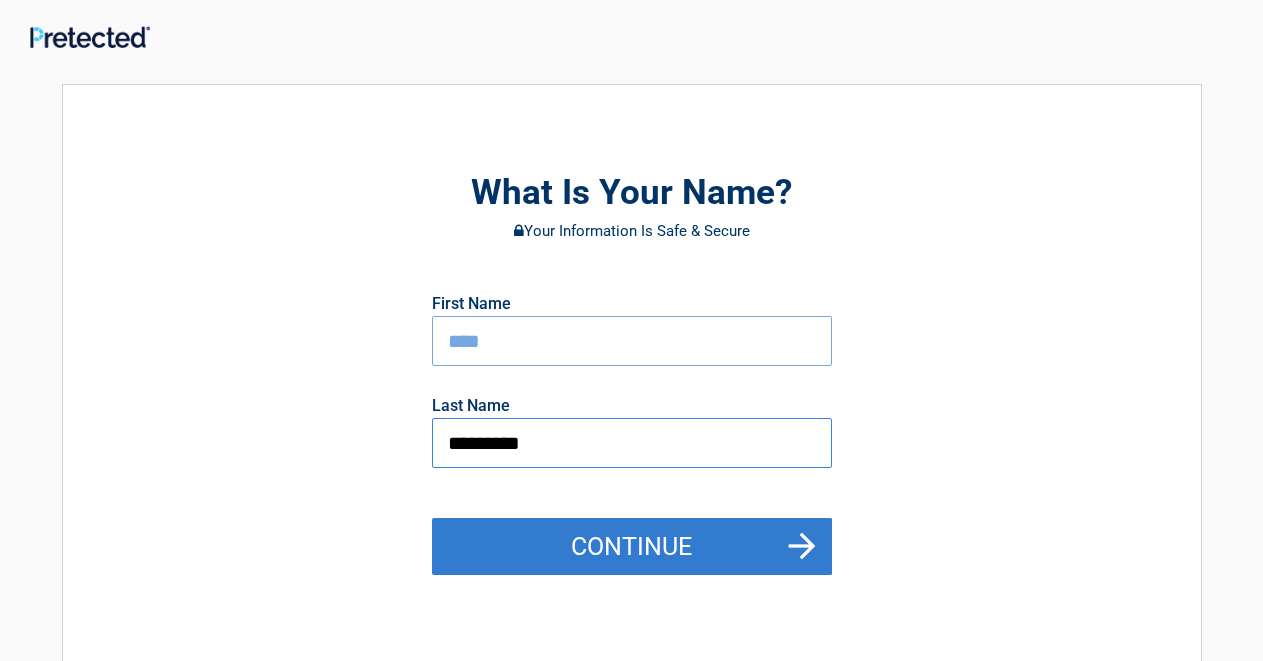 type on "*********" 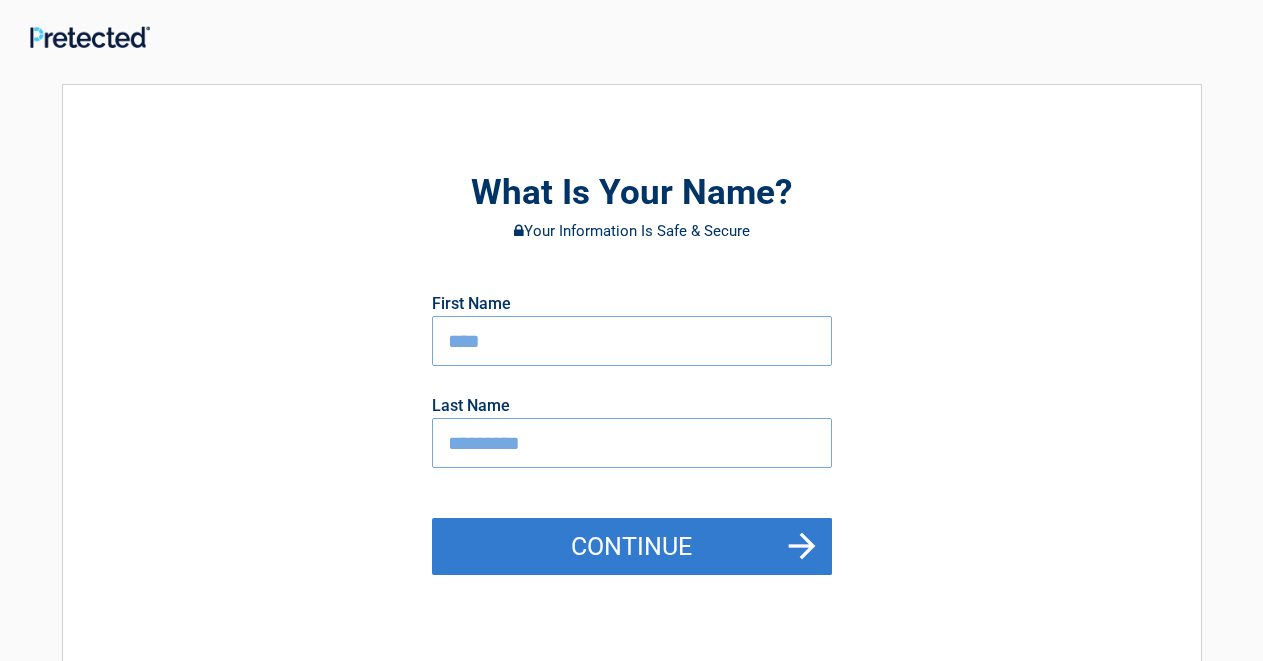 click on "Continue" at bounding box center [632, 547] 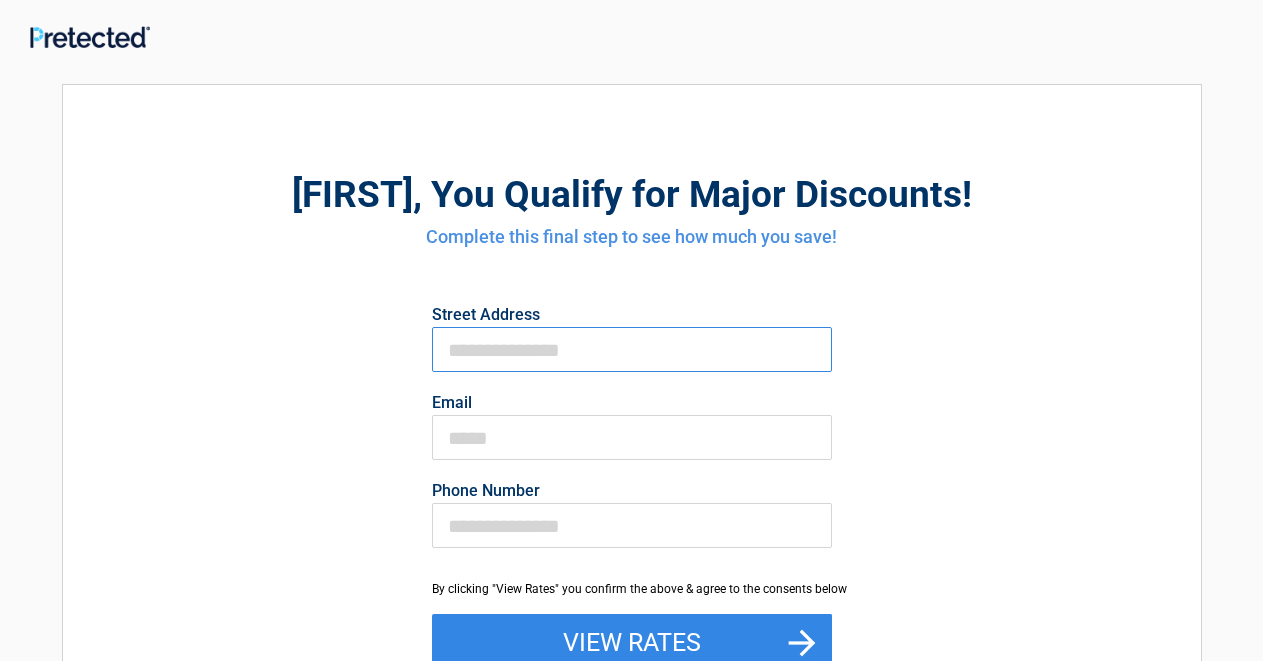 click on "First Name" at bounding box center (632, 349) 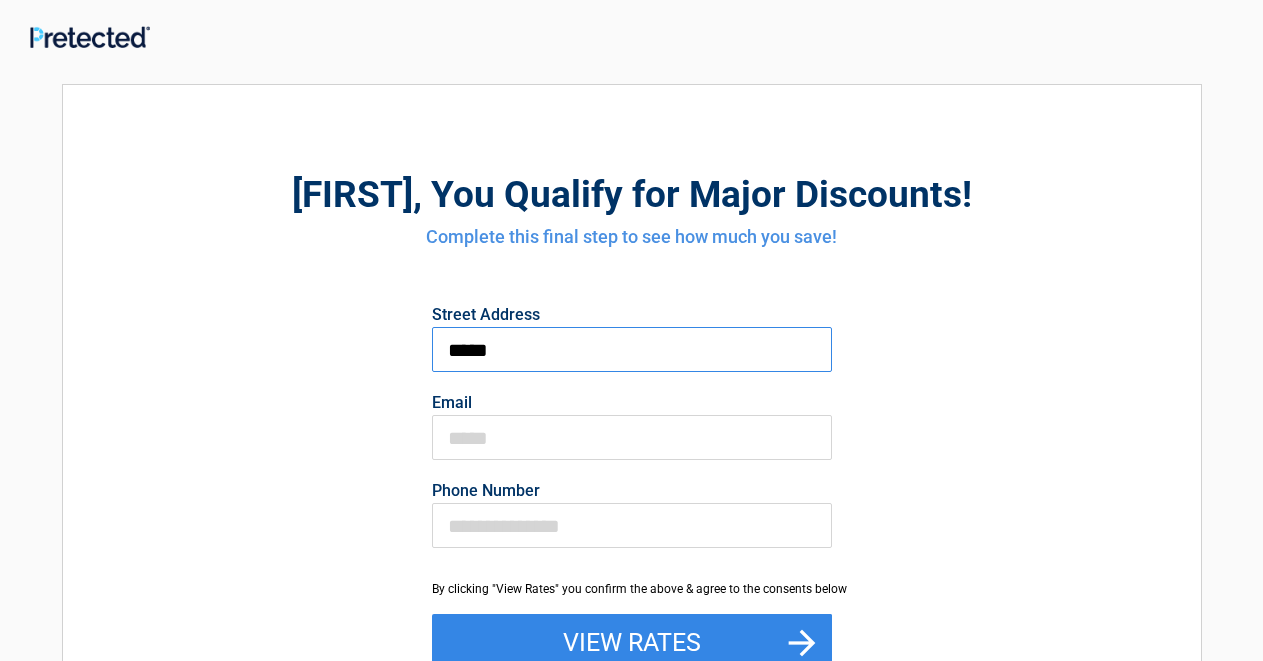 type on "**********" 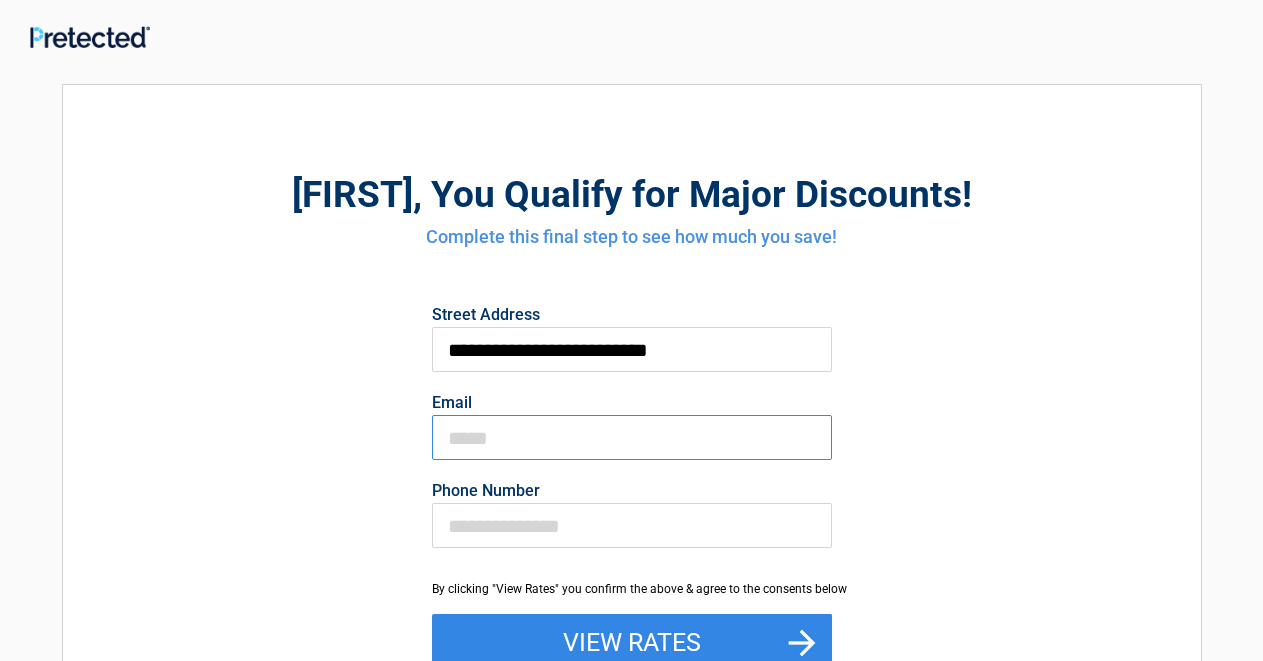 type on "**********" 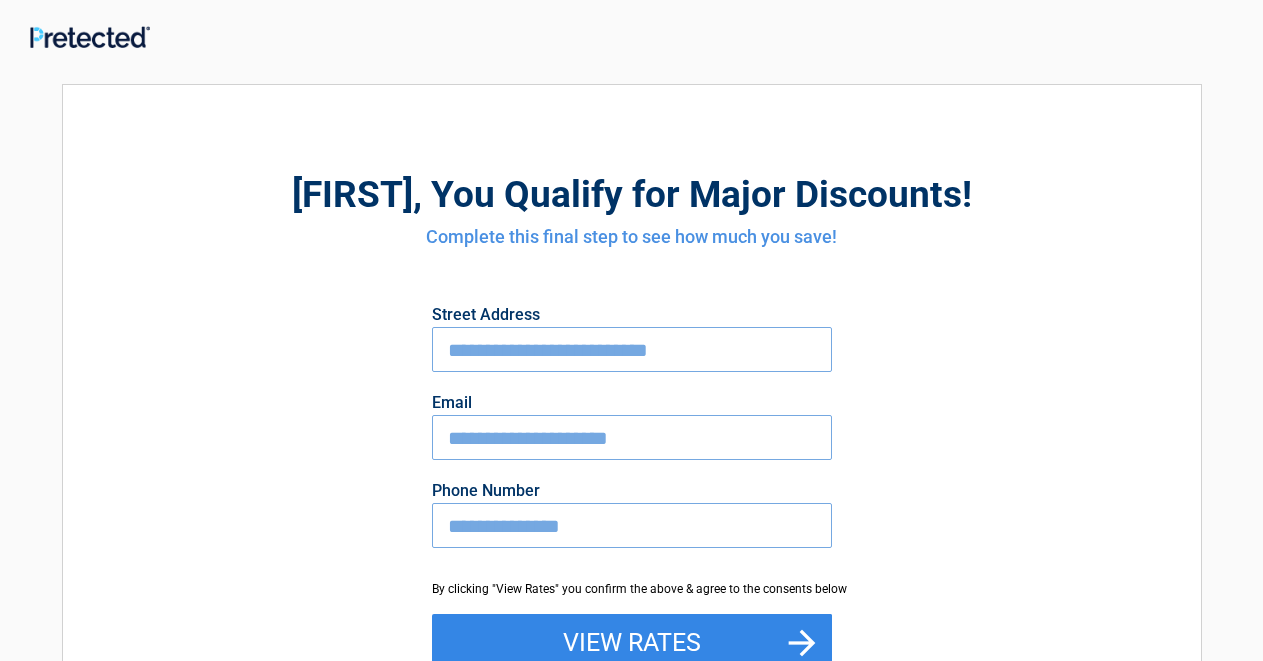 type on "**********" 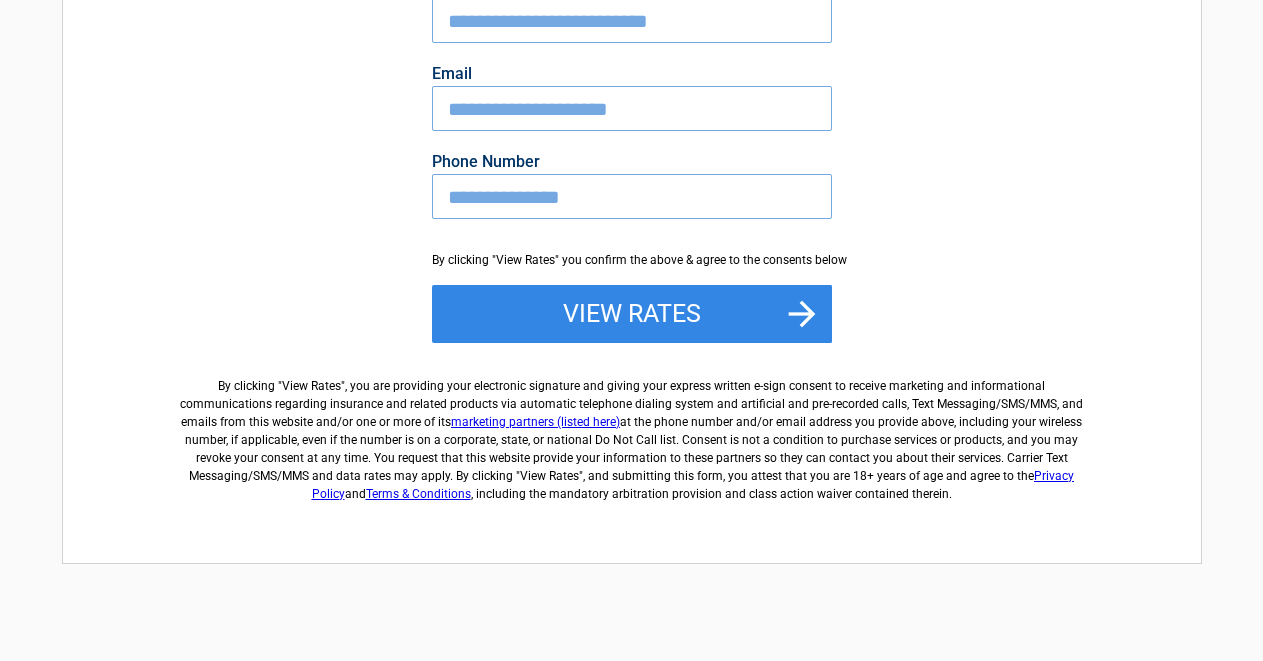 scroll, scrollTop: 340, scrollLeft: 0, axis: vertical 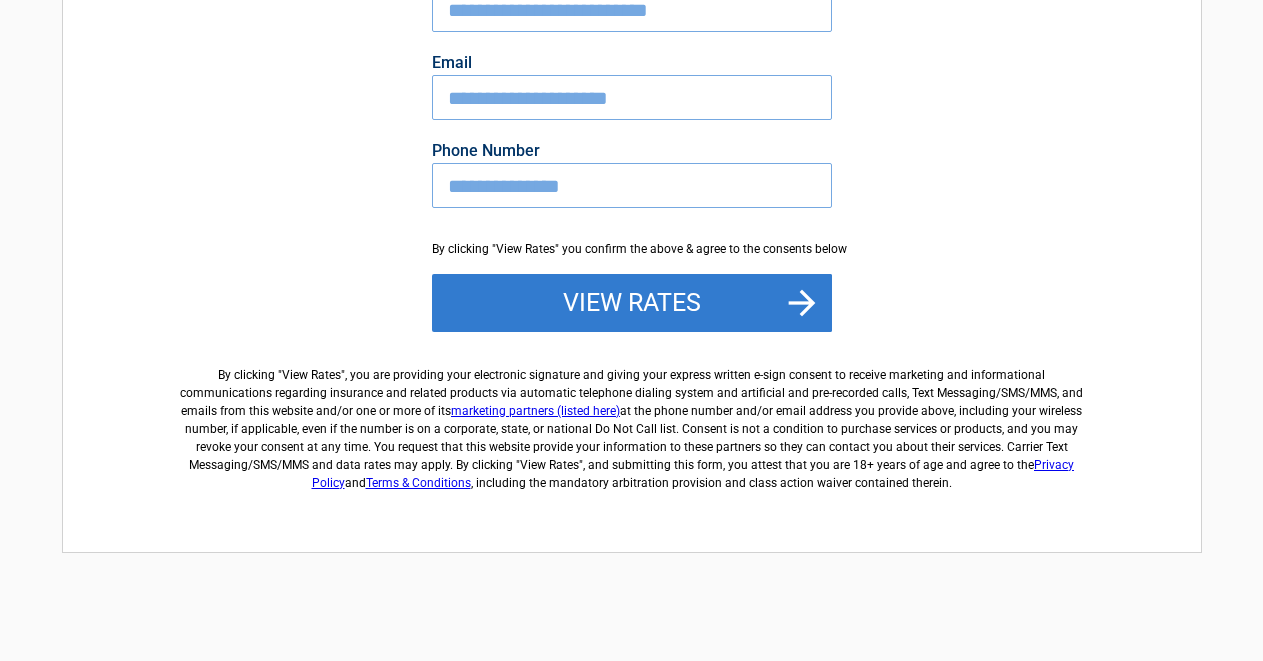 click on "View Rates" at bounding box center [632, 303] 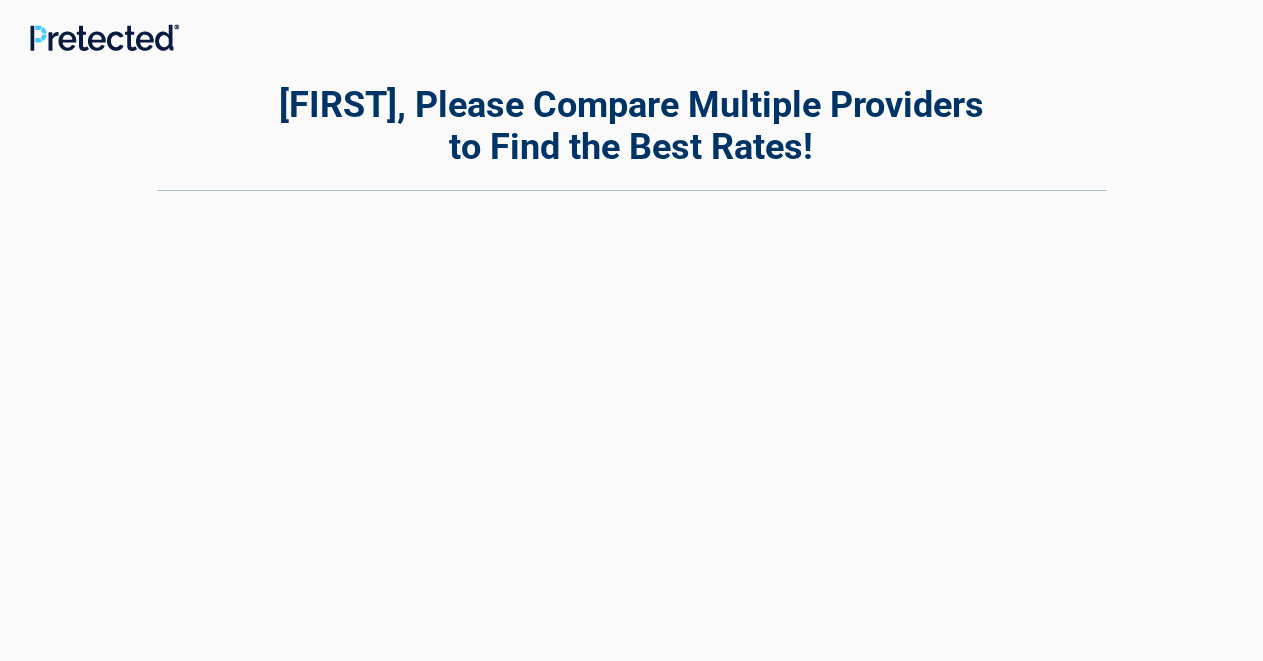 scroll, scrollTop: 0, scrollLeft: 0, axis: both 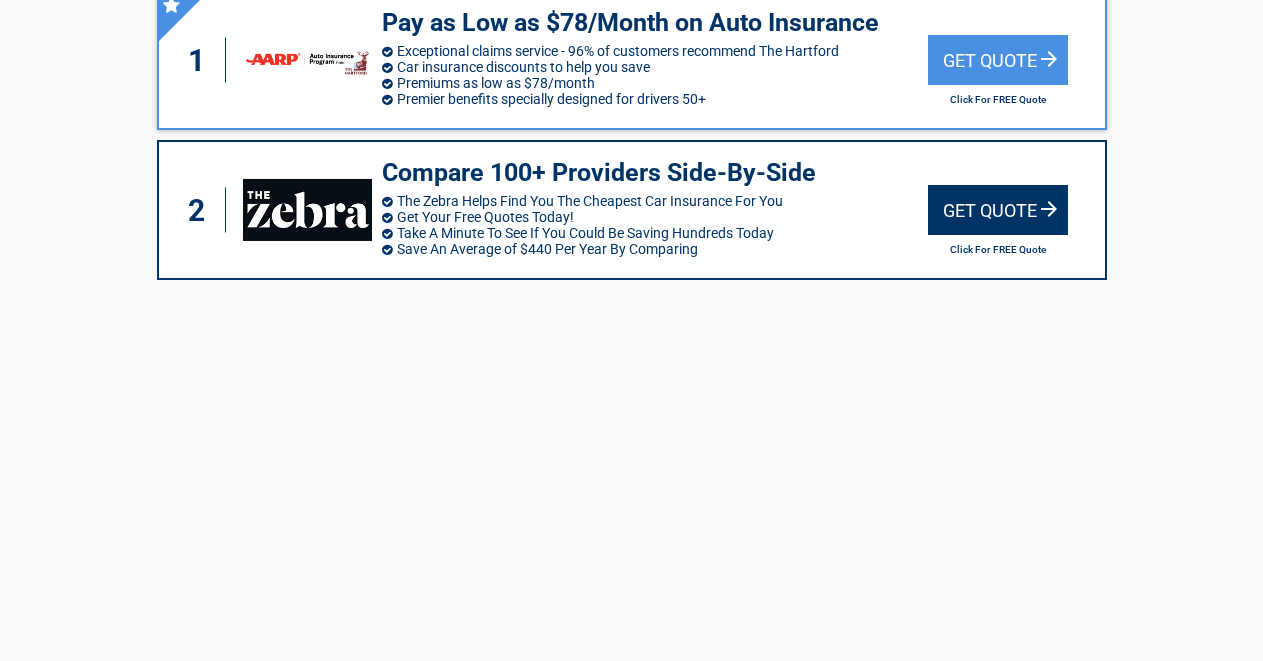 click on "Get Quote" at bounding box center [998, 210] 